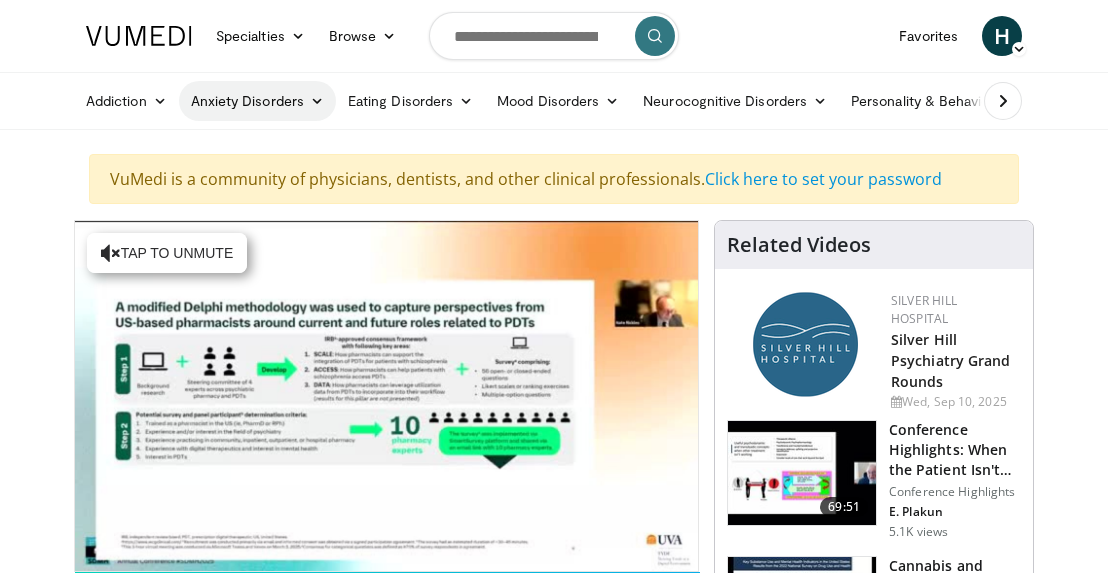 scroll, scrollTop: 0, scrollLeft: 0, axis: both 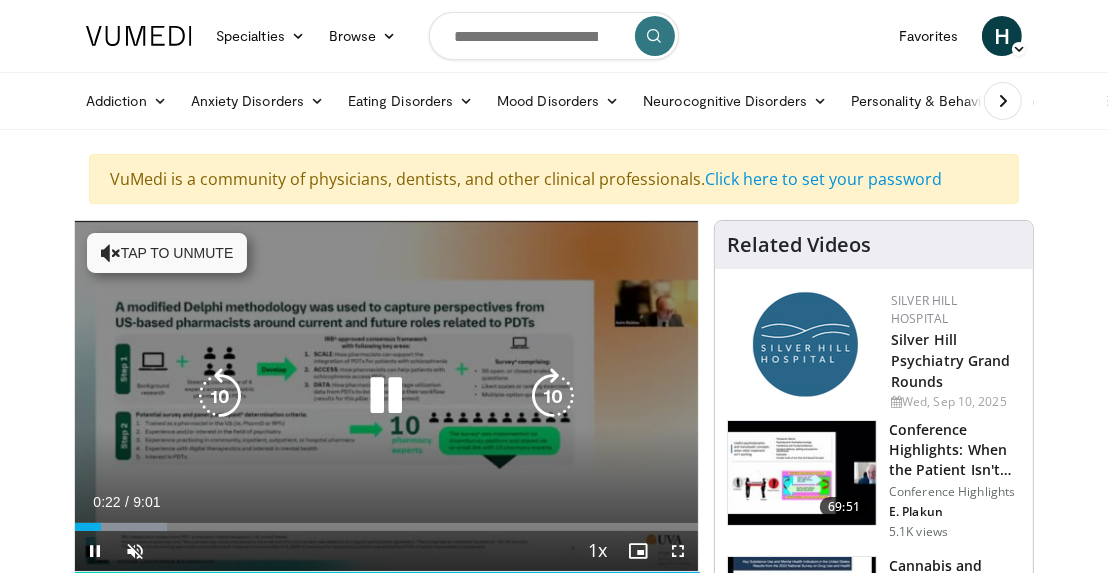 click on "Tap to unmute" at bounding box center (167, 253) 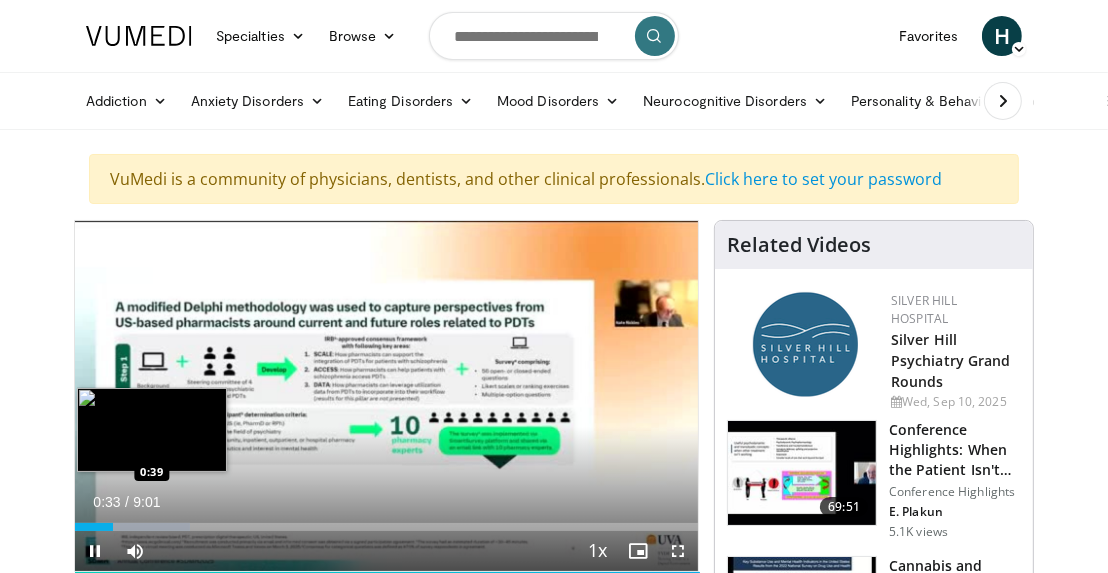click at bounding box center [133, 527] 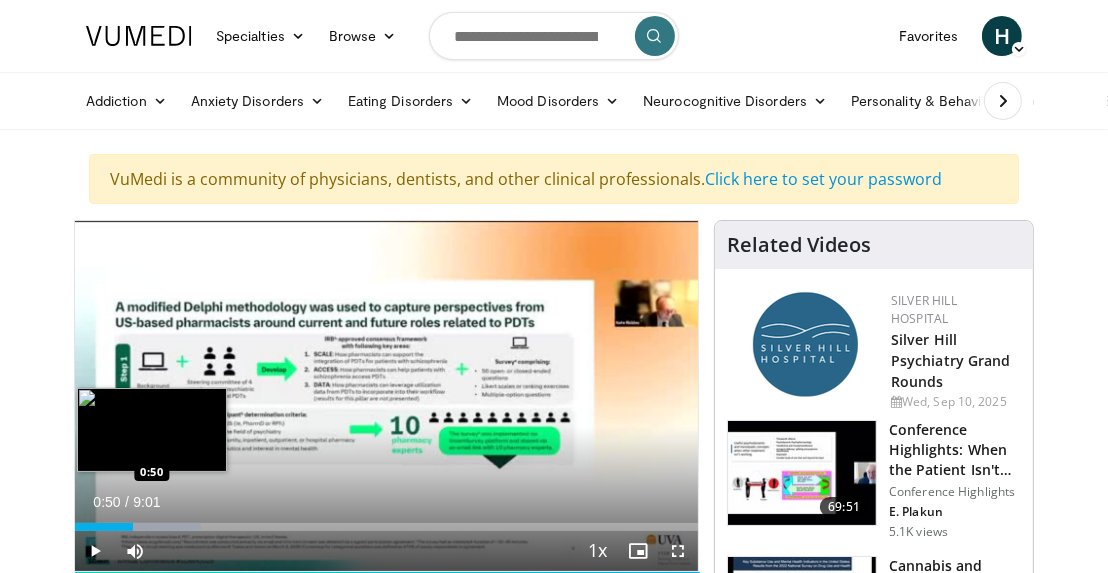 click at bounding box center (145, 527) 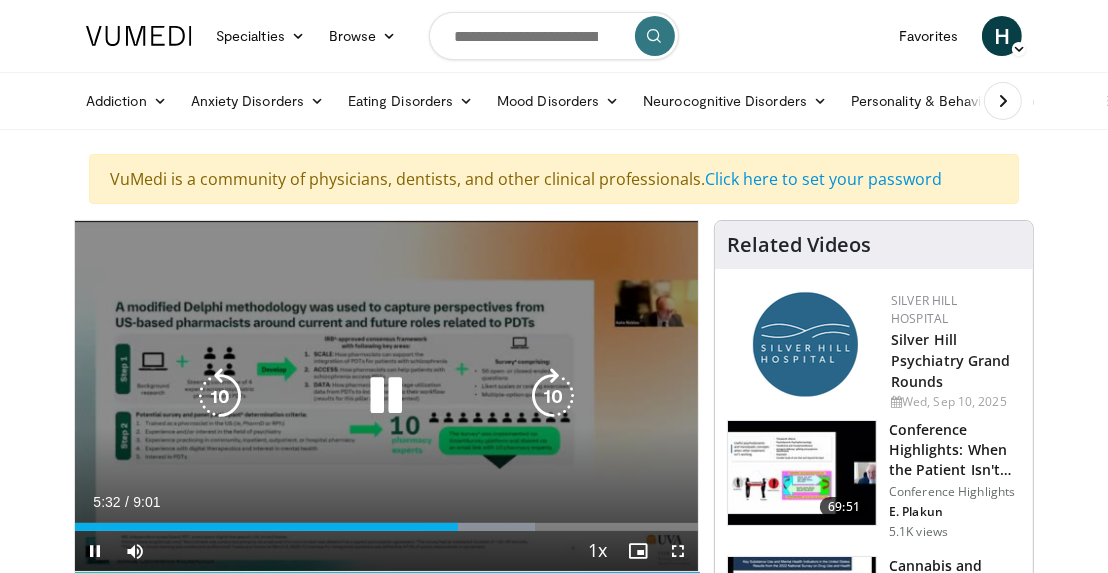 click at bounding box center [553, 396] 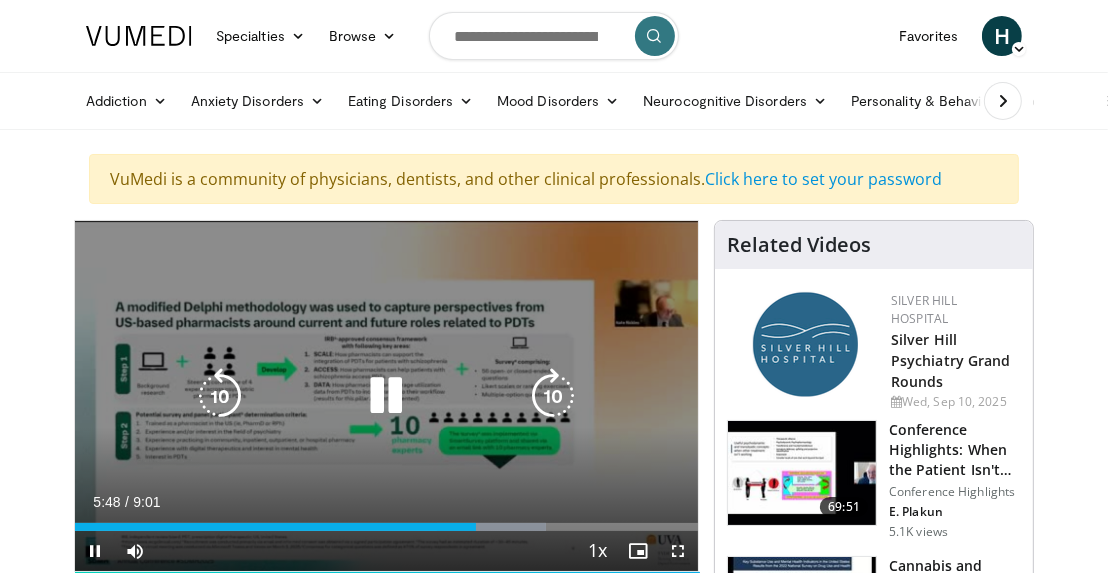 click on "10 seconds
Tap to unmute" at bounding box center (386, 396) 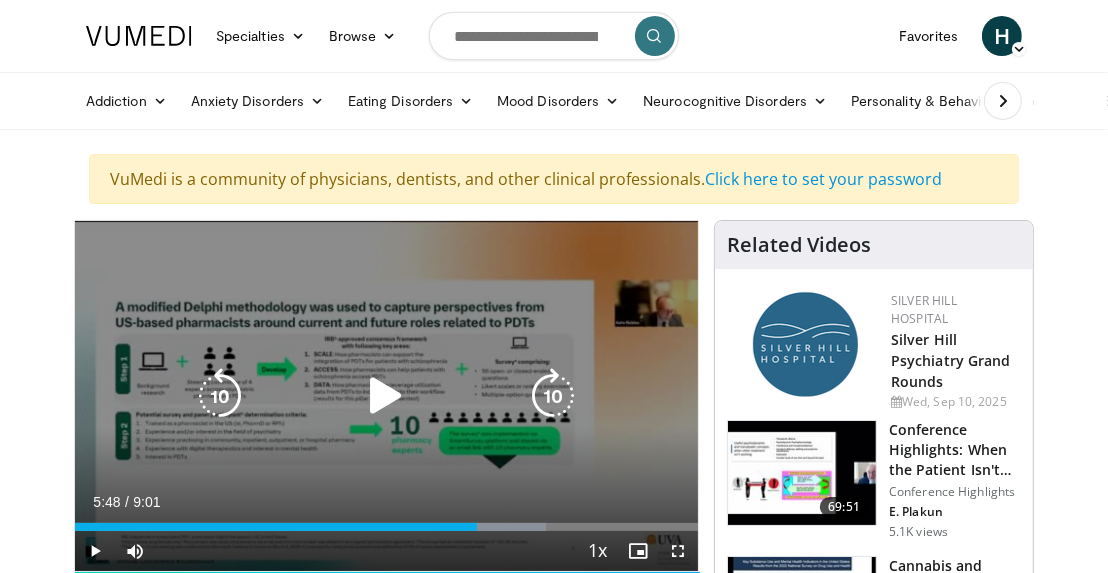 click on "10 seconds
Tap to unmute" at bounding box center (386, 396) 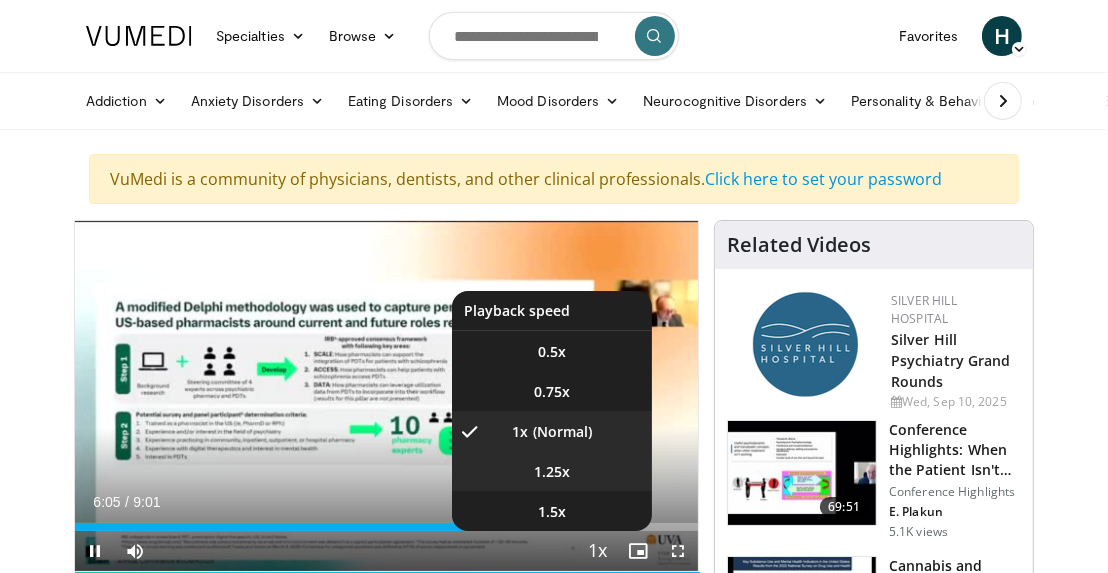 click on "1.25x" at bounding box center (552, 471) 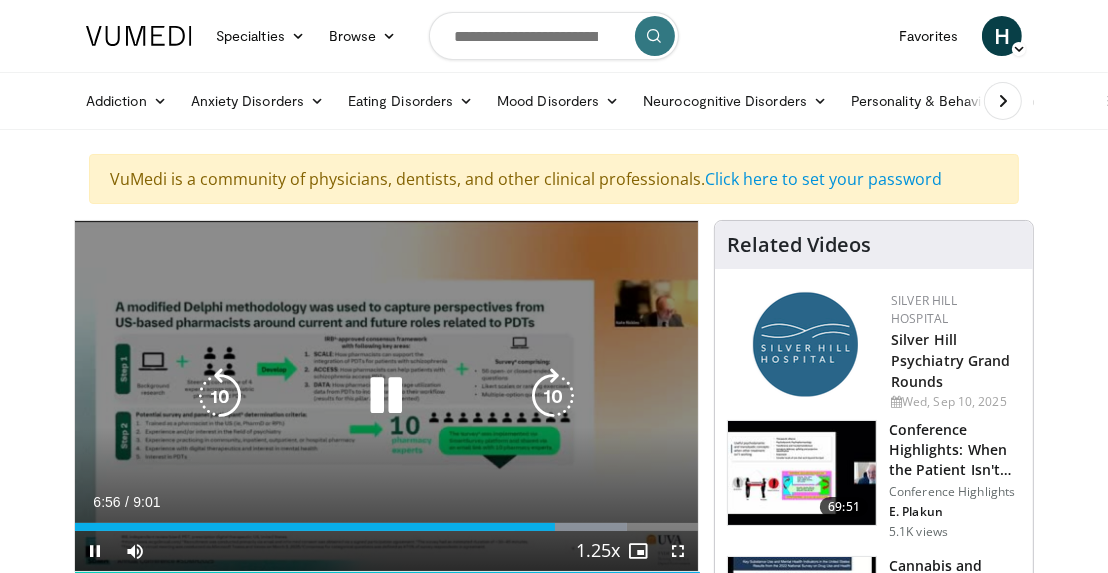 click at bounding box center [553, 396] 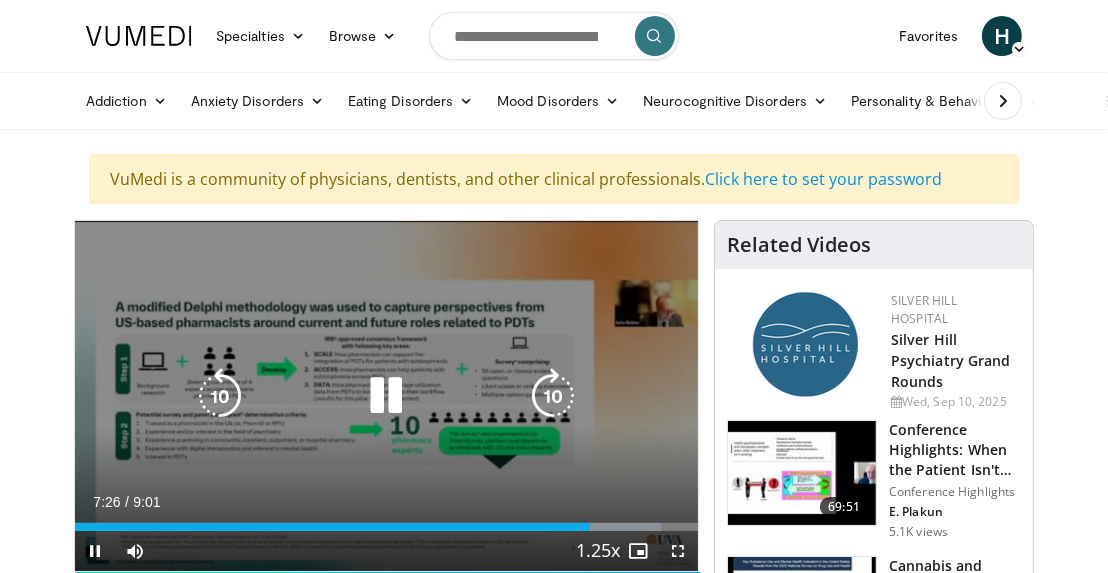 click at bounding box center (553, 396) 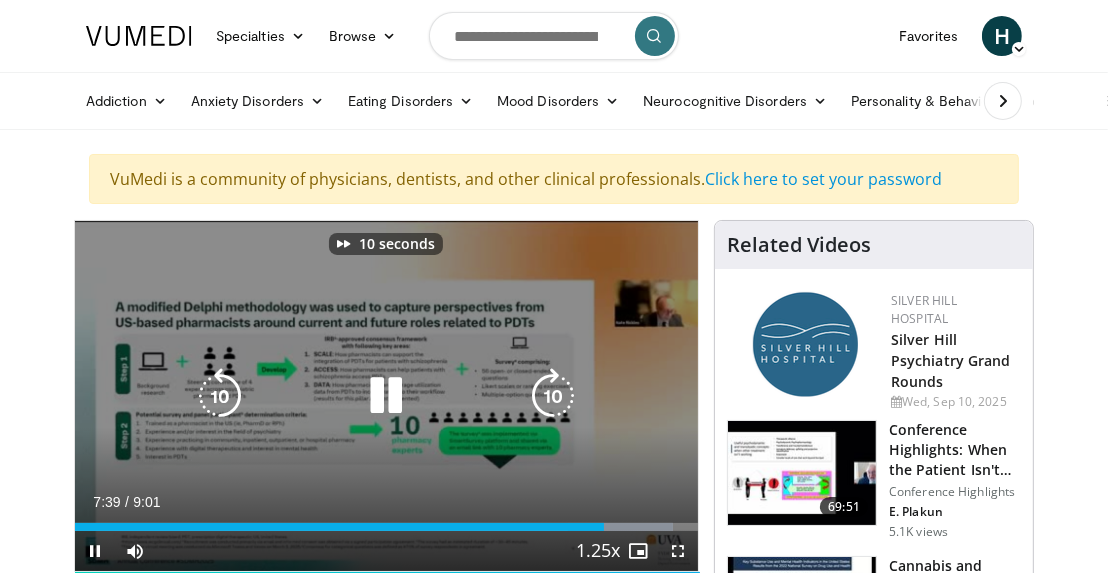 click at bounding box center [553, 396] 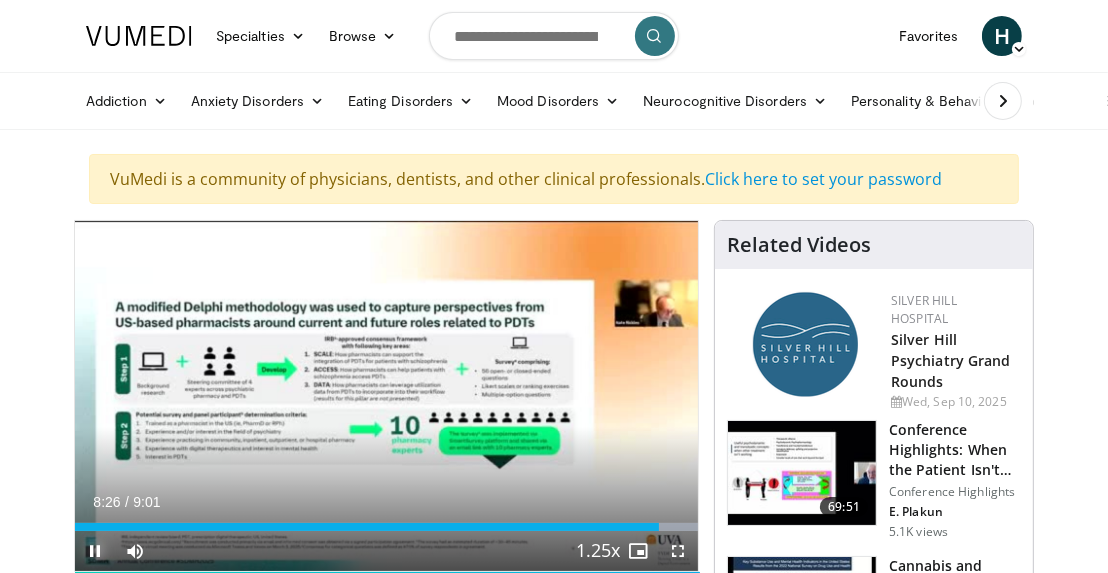 click at bounding box center (95, 551) 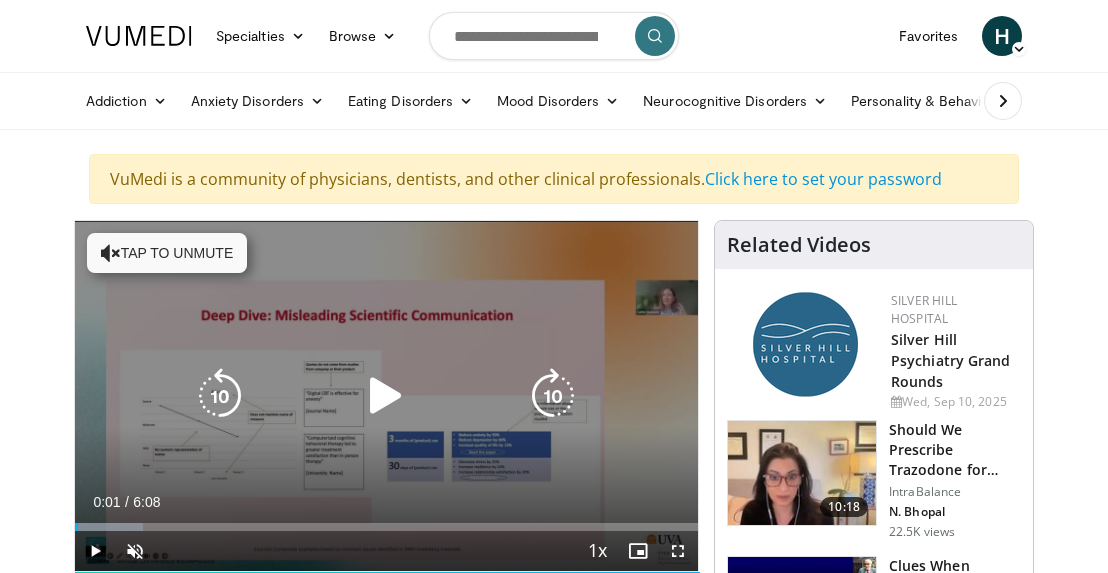 scroll, scrollTop: 0, scrollLeft: 0, axis: both 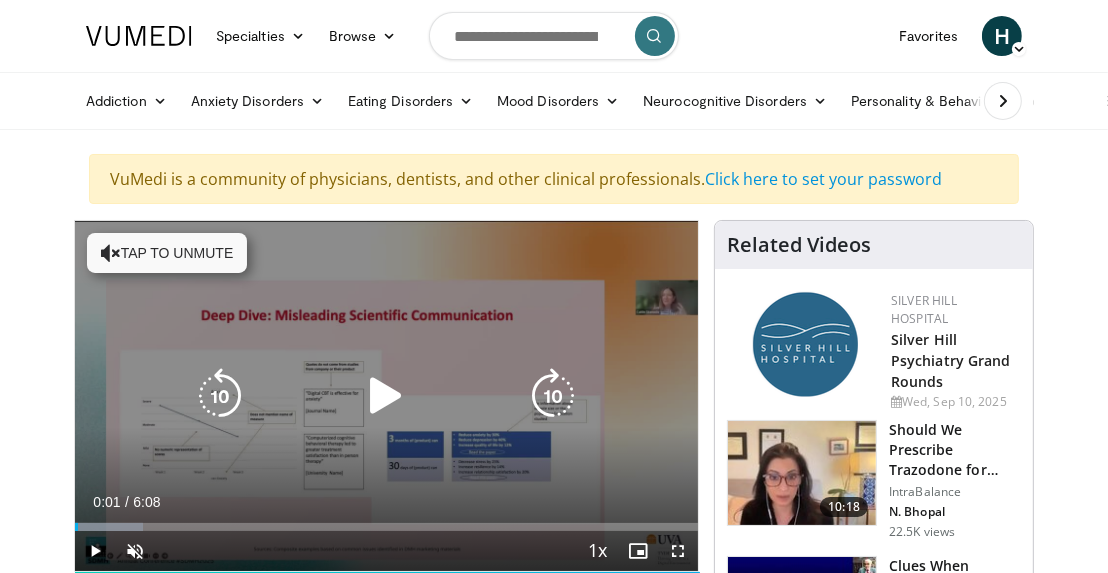 click at bounding box center (111, 253) 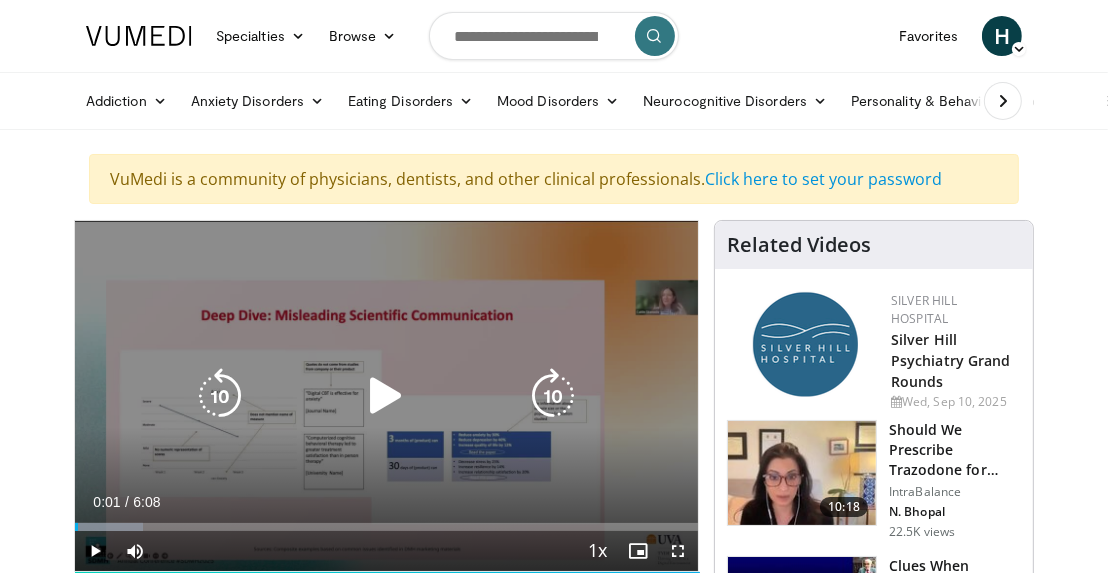 click at bounding box center (386, 396) 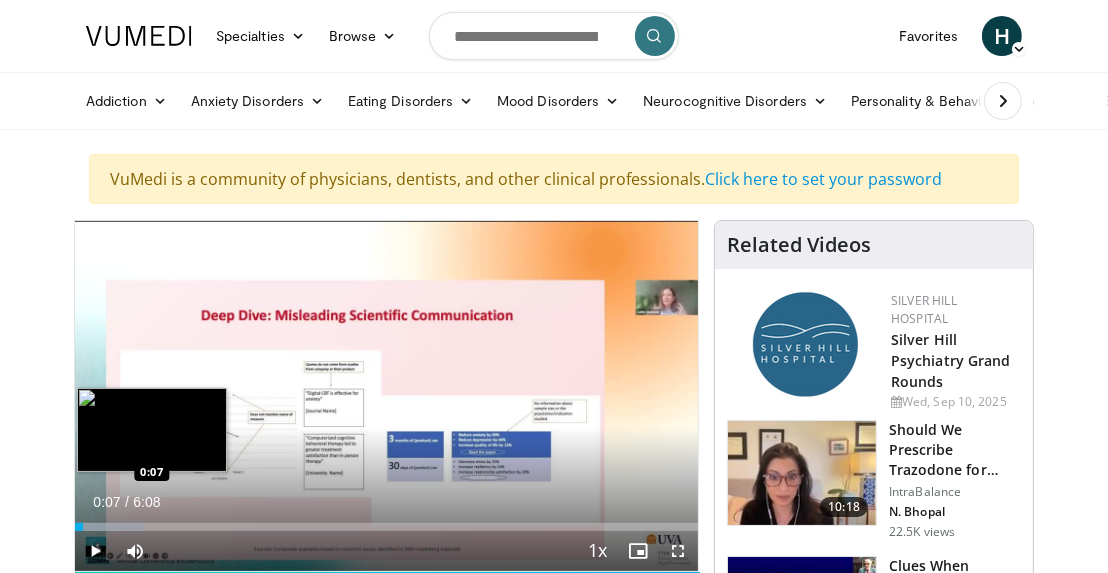 click at bounding box center [109, 527] 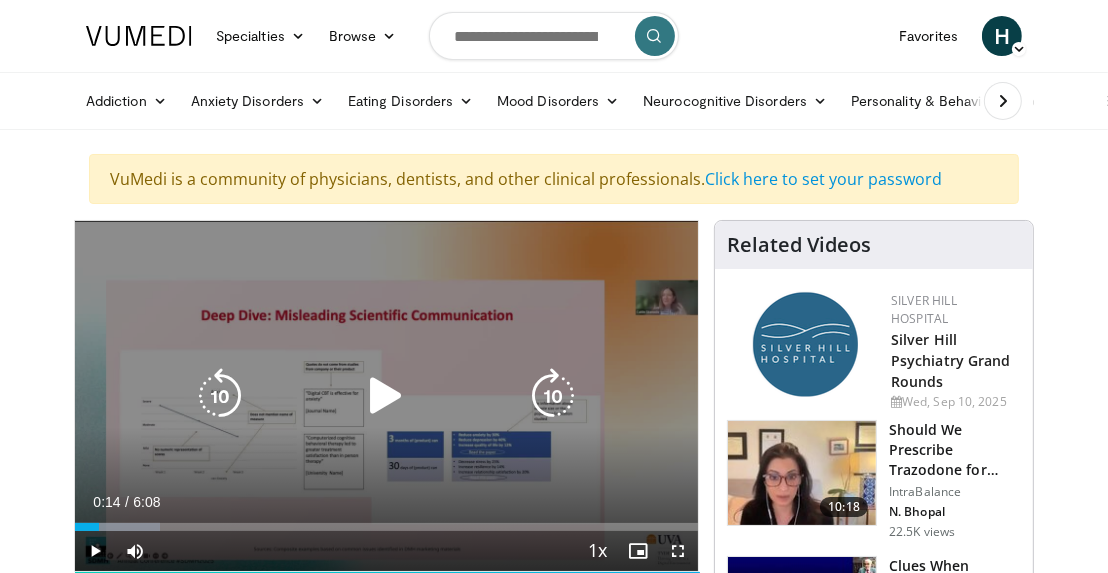 click on "Loaded :  13.57% 0:14 0:12" at bounding box center [386, 527] 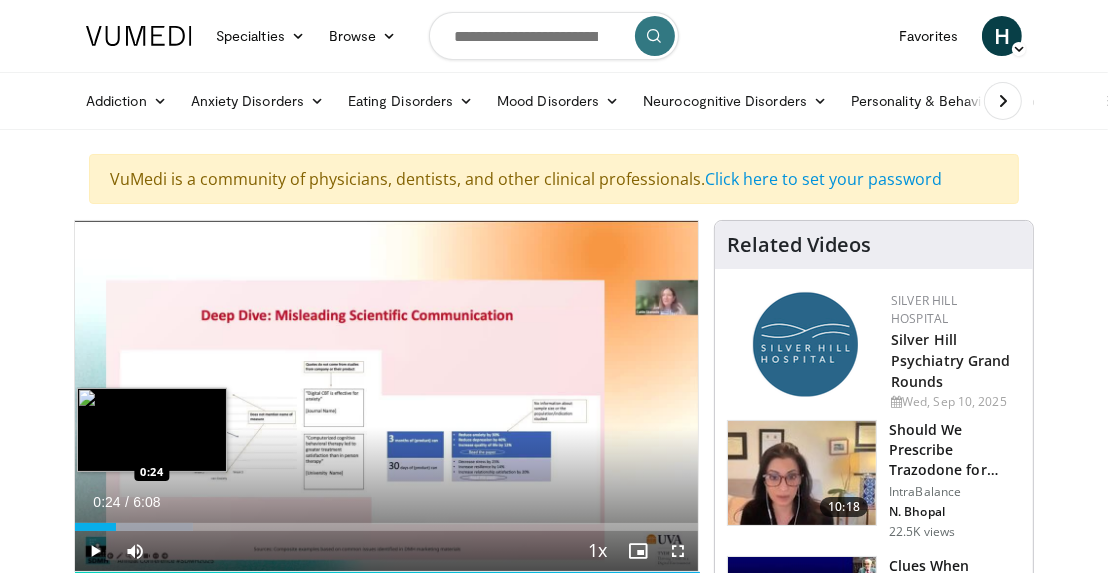 click at bounding box center [134, 527] 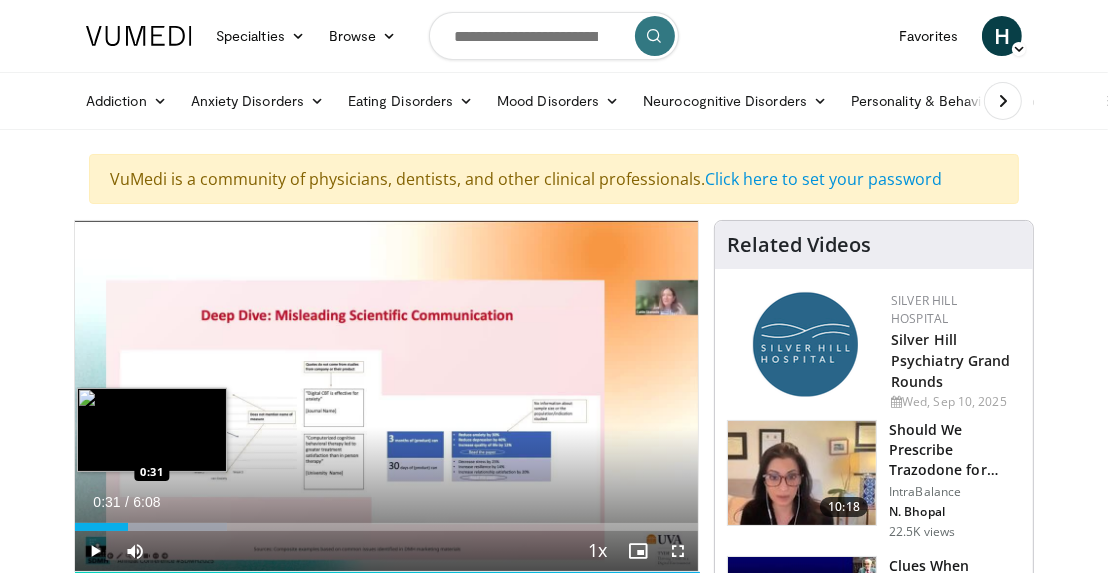 click at bounding box center (151, 527) 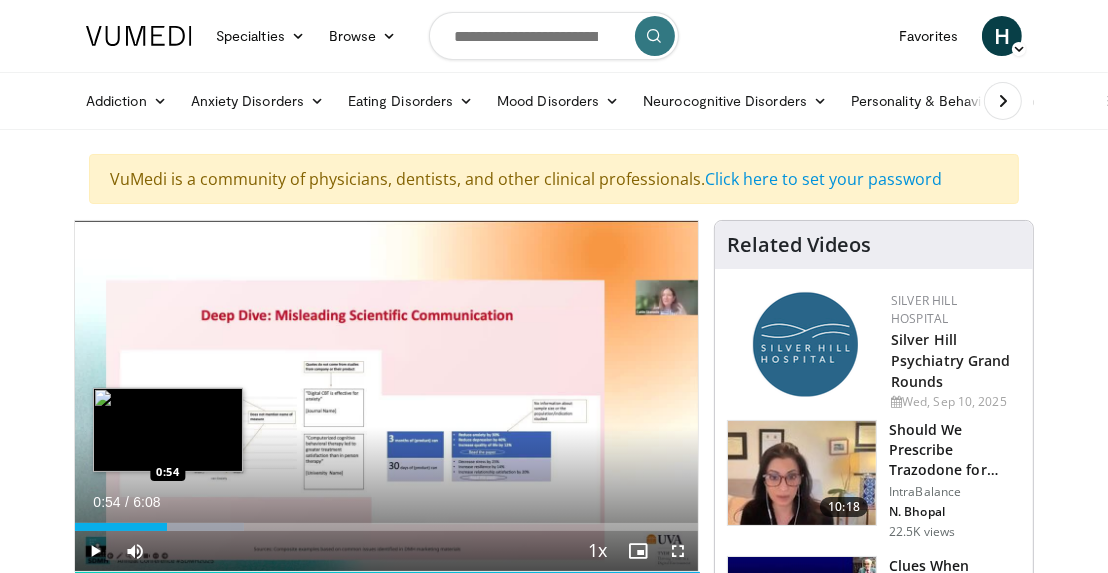click at bounding box center [161, 527] 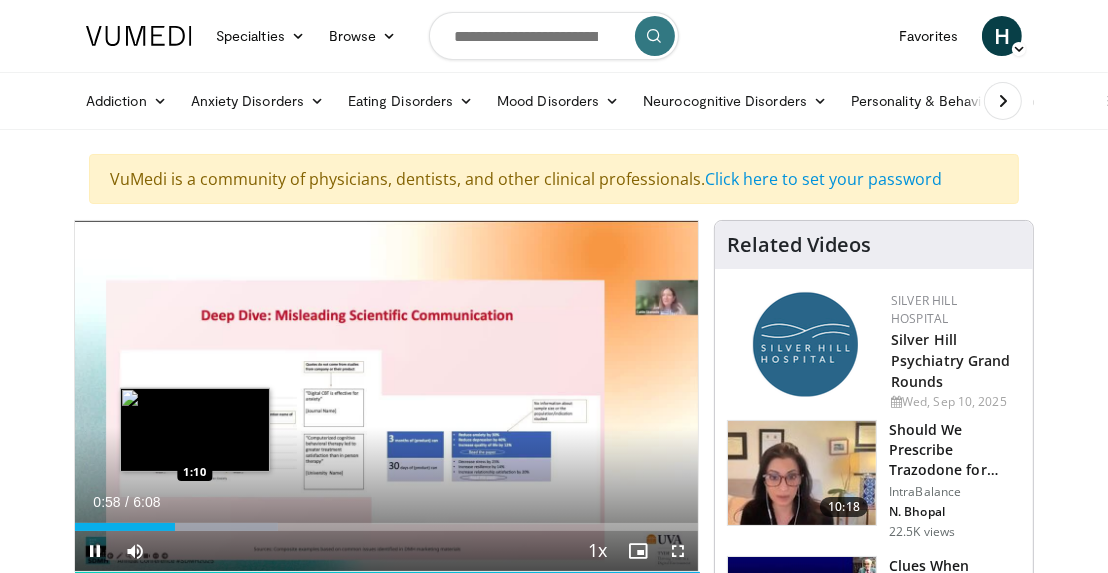 click at bounding box center (198, 527) 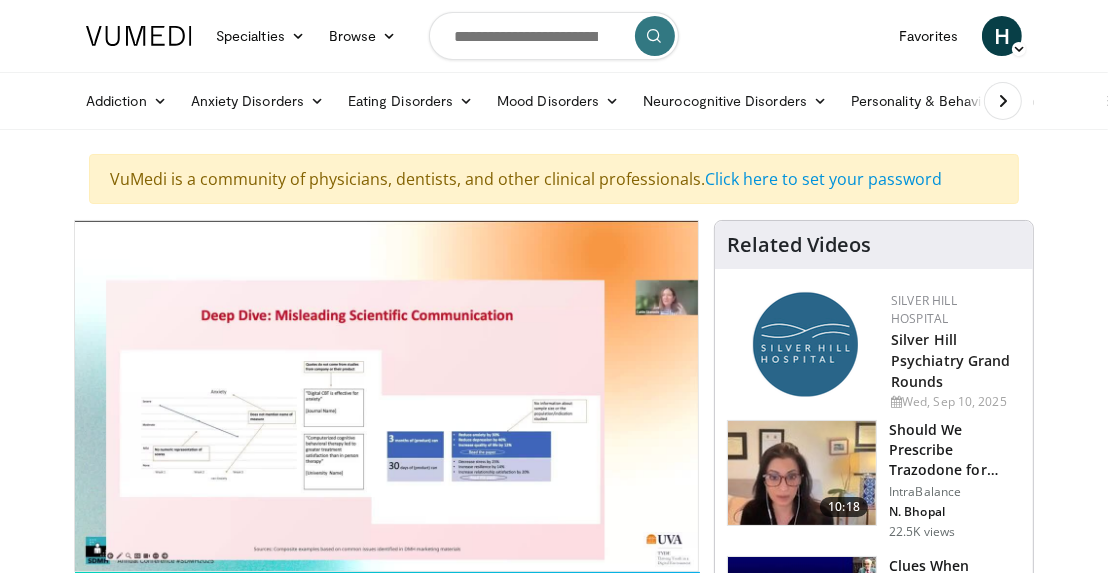 click on "**********" at bounding box center (386, 396) 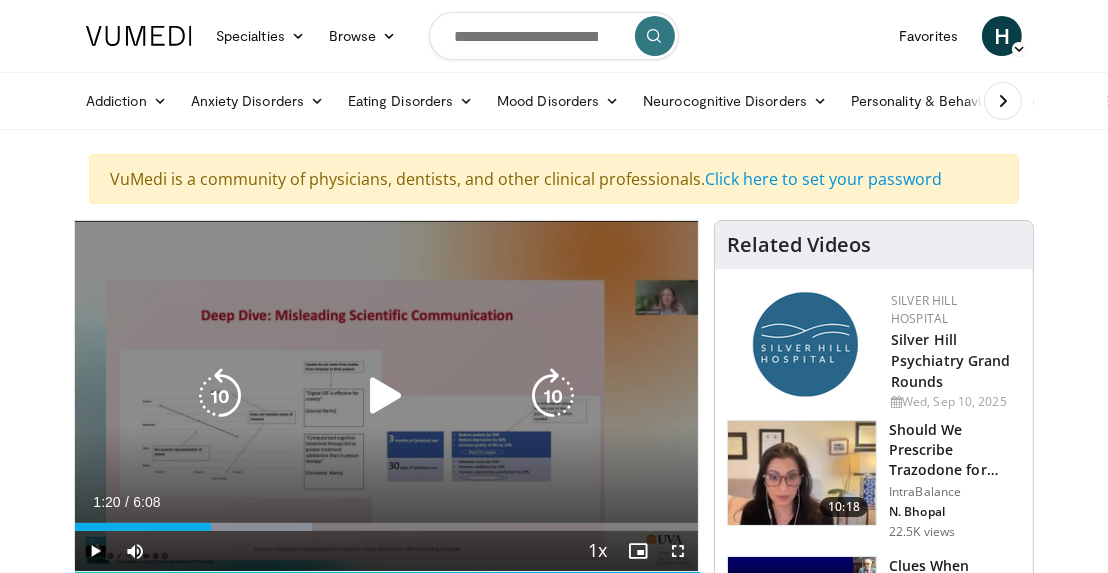 click on "Loaded :  37.98% 1:15 1:28" at bounding box center (386, 521) 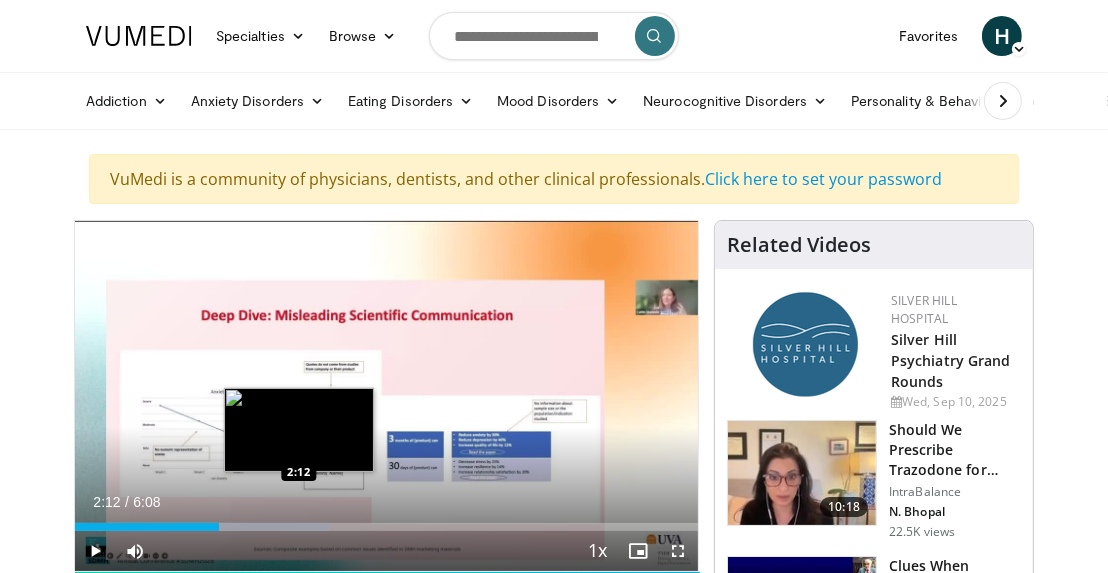 click at bounding box center (246, 527) 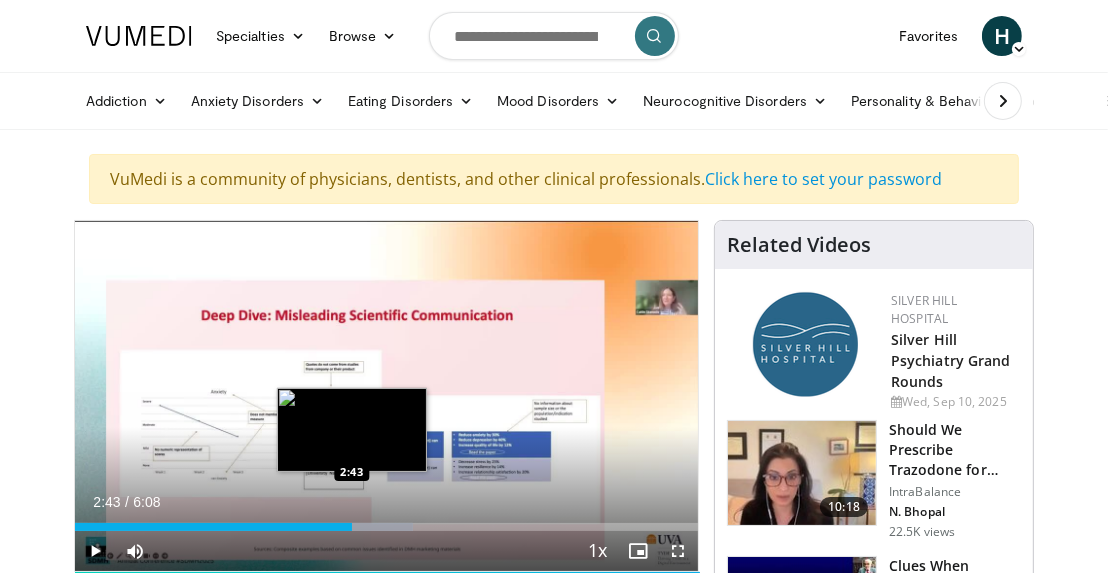 click on "Loaded :  54.26% 2:43 2:43" at bounding box center (386, 527) 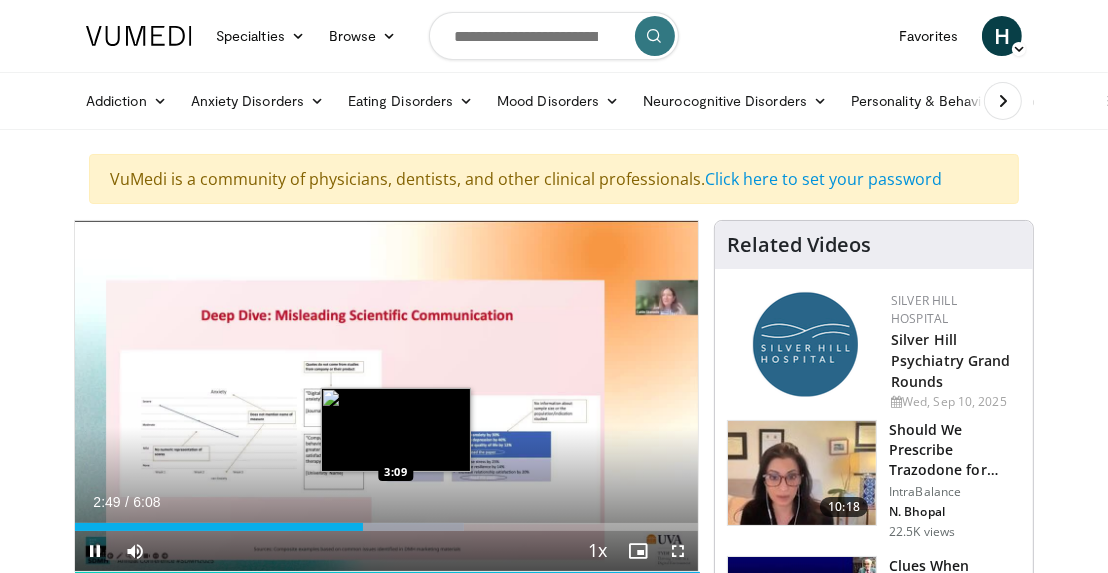 click on "**********" at bounding box center (386, 396) 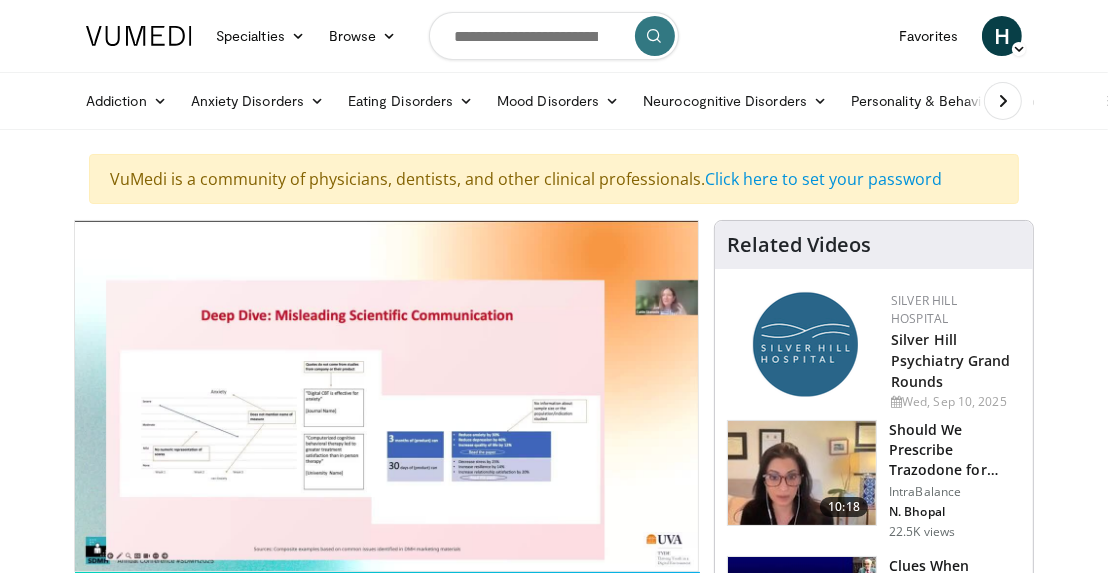 click on "**********" at bounding box center [386, 396] 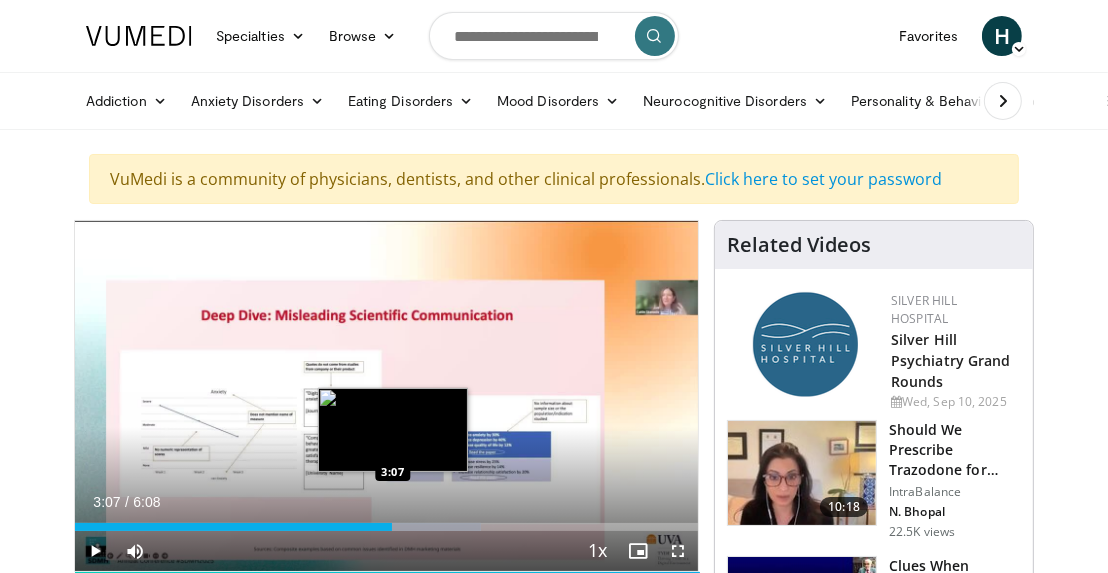 click on "Loaded :  65.12% 3:07 3:07" at bounding box center (386, 527) 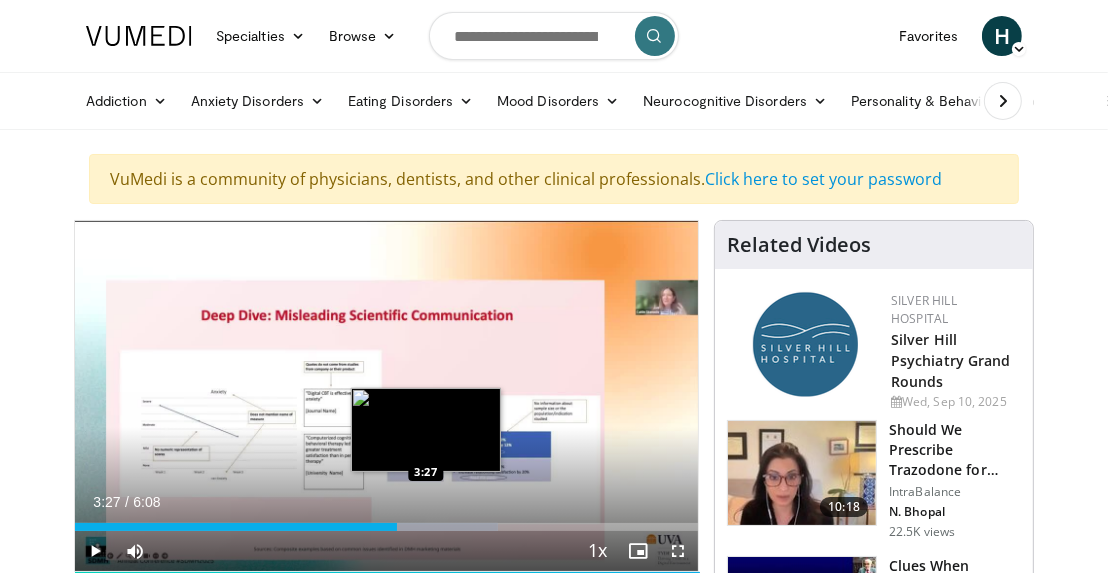 click at bounding box center (423, 527) 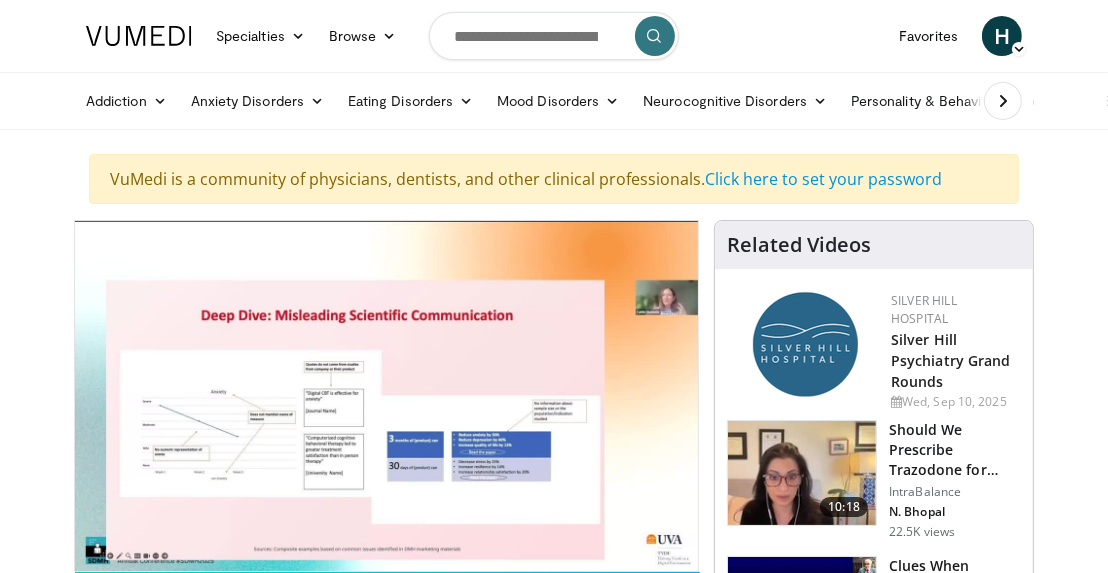 click on "10 seconds
Tap to unmute" at bounding box center [386, 396] 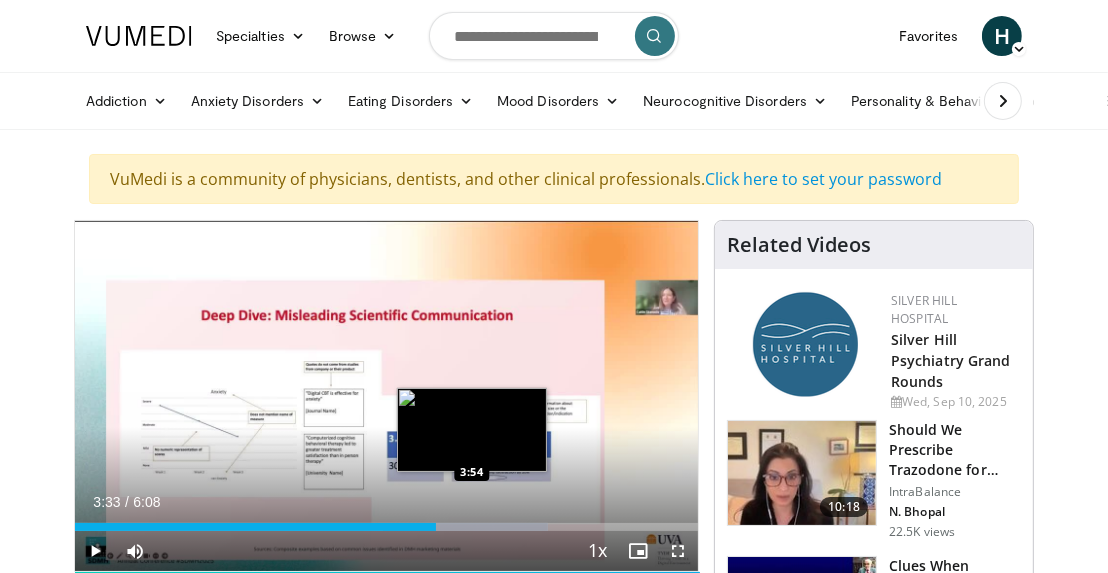 click on "Loaded :  75.97% 3:33 3:54" at bounding box center [386, 527] 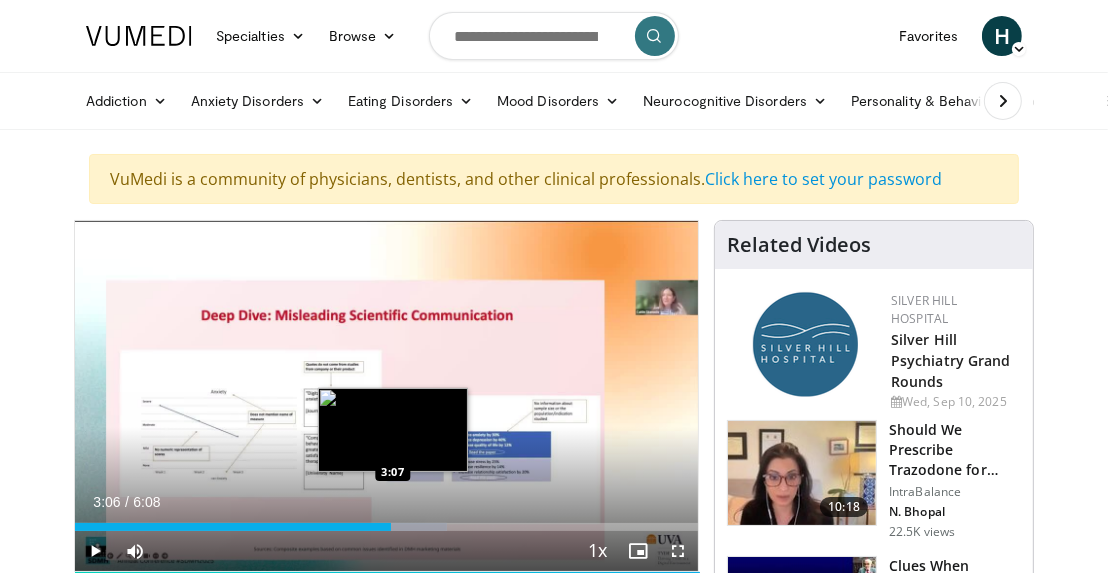 click on "Loaded :  59.69% 3:06 3:07" at bounding box center (386, 527) 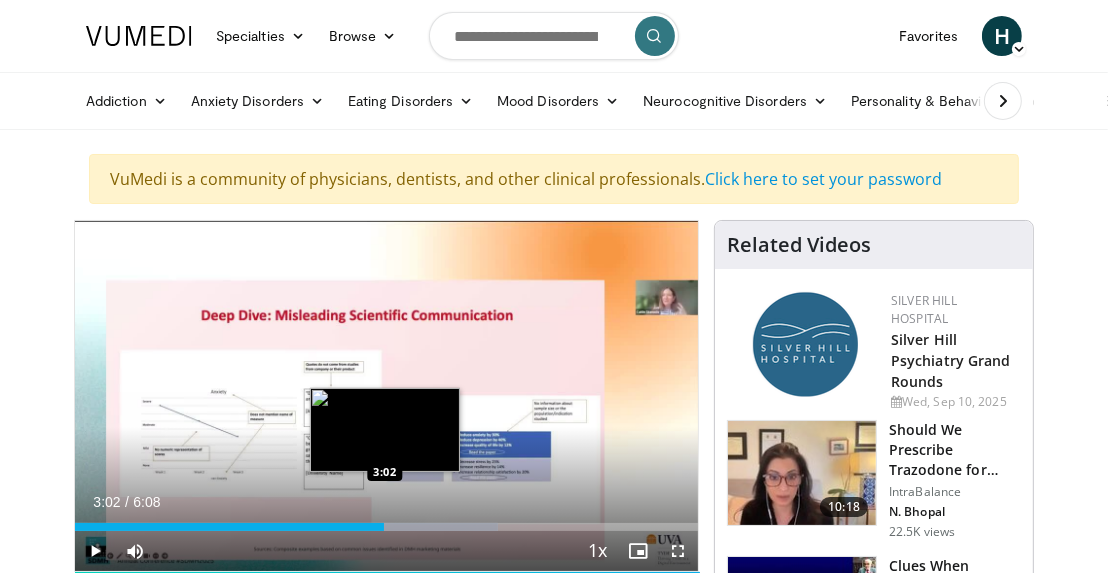 click on "Loaded :  67.83% 3:02 3:02" at bounding box center (386, 527) 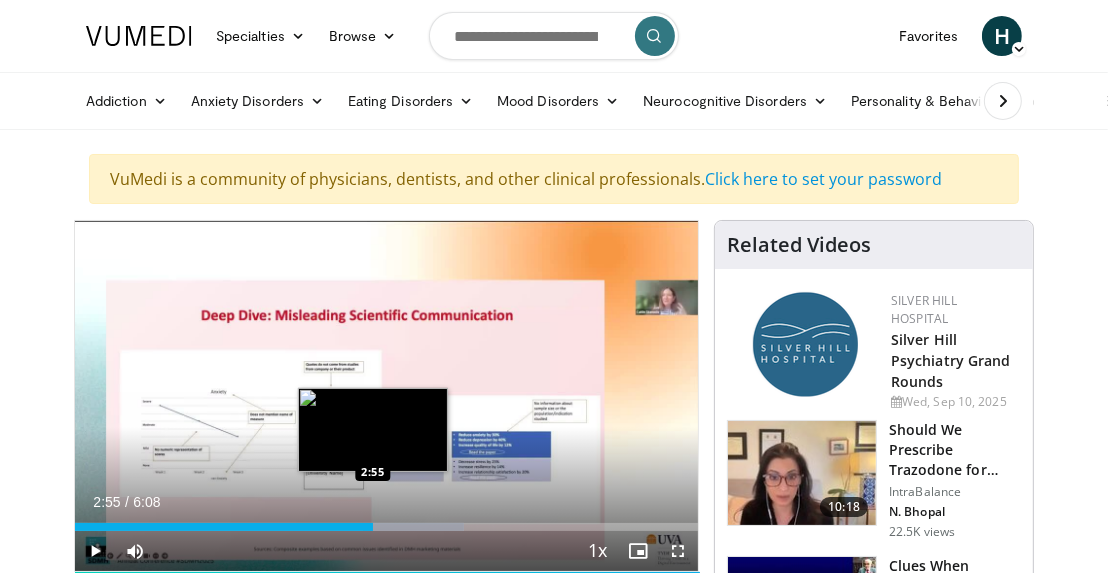click on "Loaded :  62.40% 2:55 2:55" at bounding box center [386, 527] 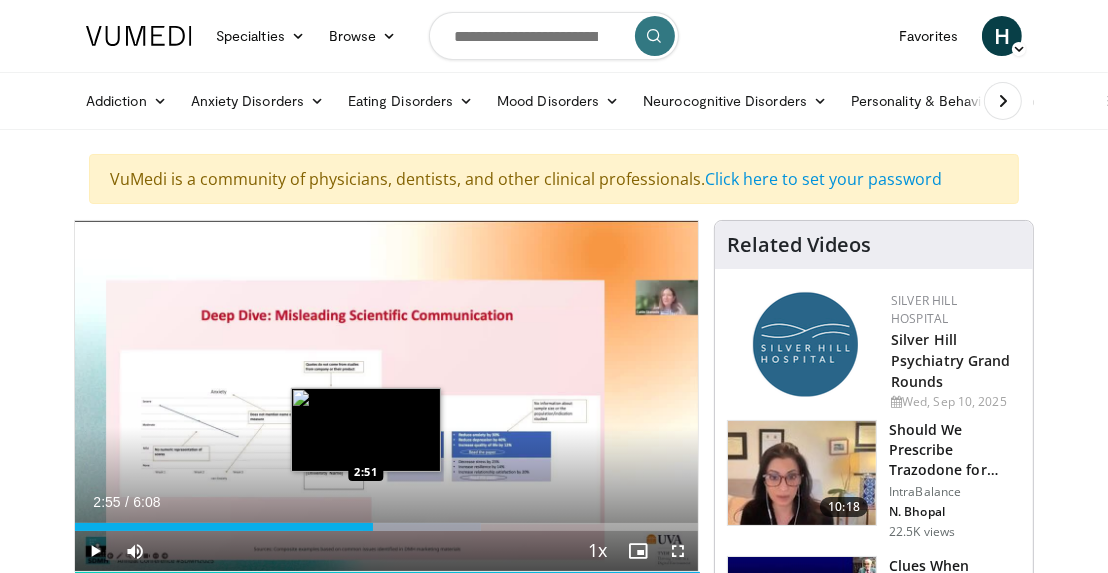 click on "2:55" at bounding box center (224, 527) 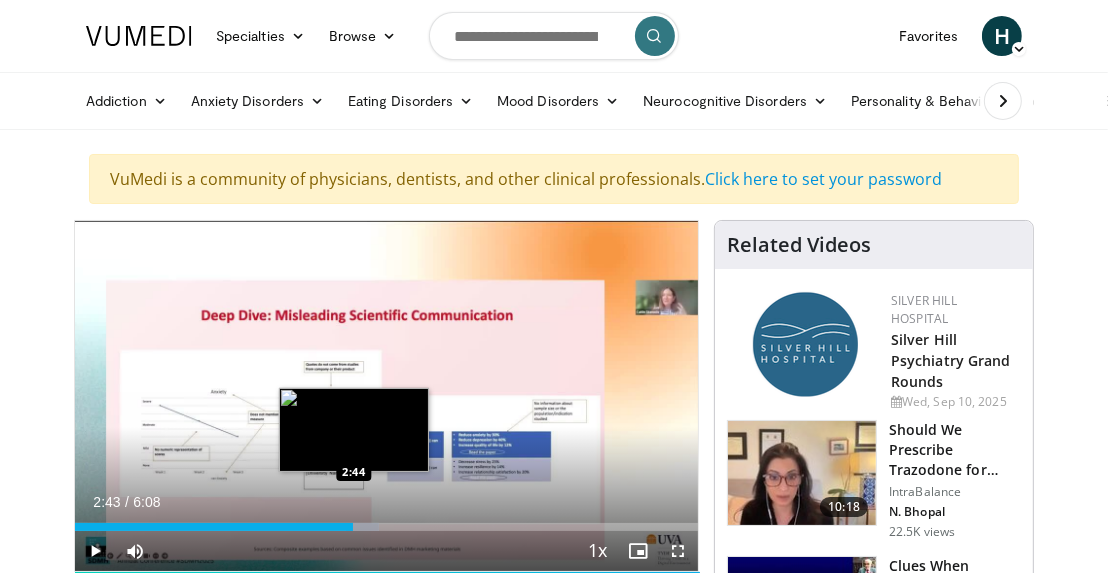 click on "Loaded :  48.84% 2:43 2:44" at bounding box center [386, 527] 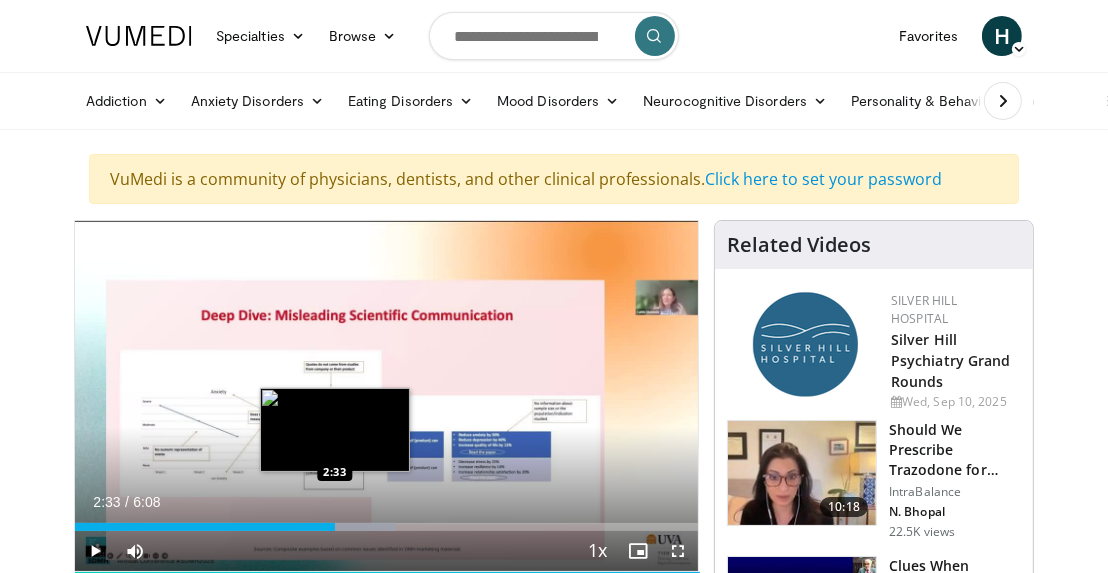 click on "2:33" at bounding box center [205, 527] 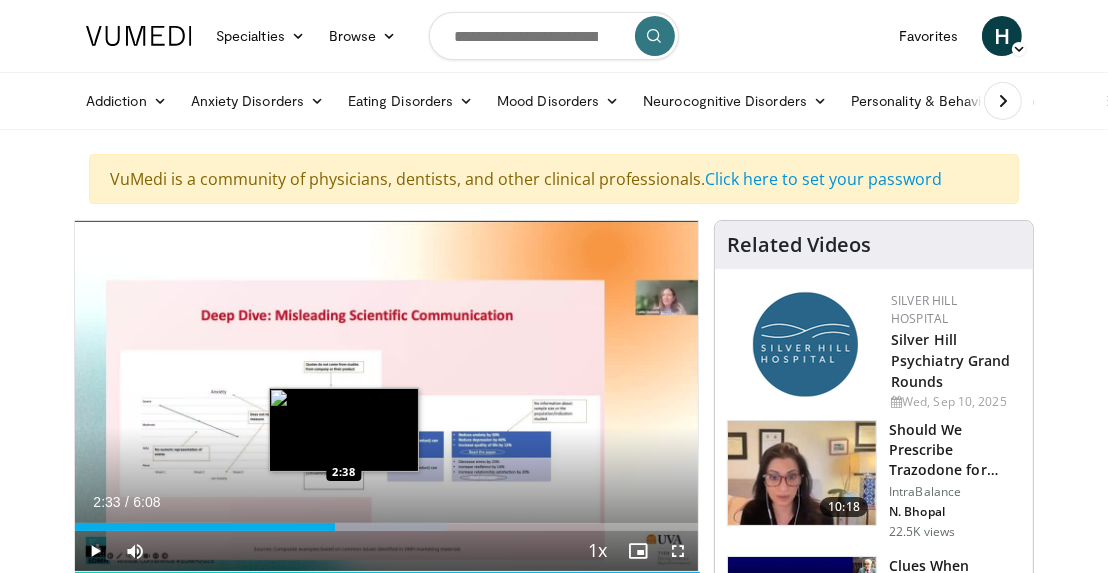 click at bounding box center (388, 527) 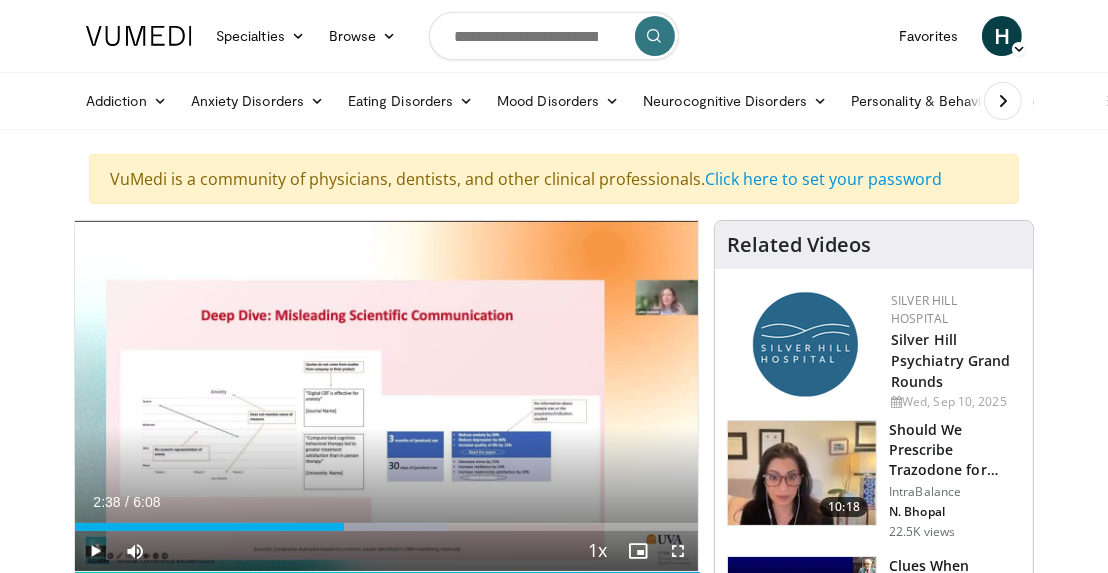 click at bounding box center [95, 551] 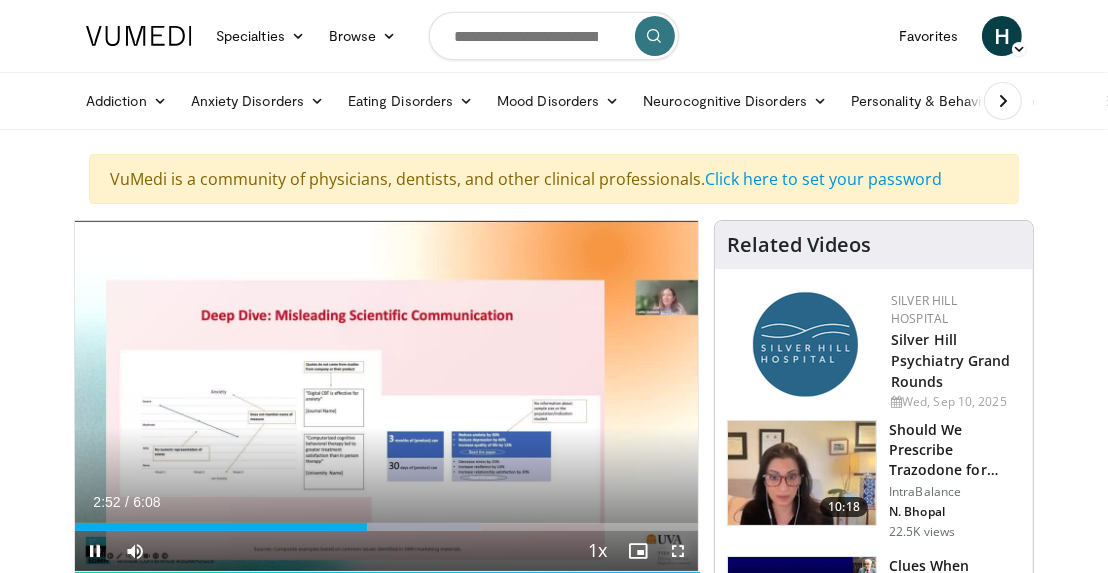 click at bounding box center [678, 551] 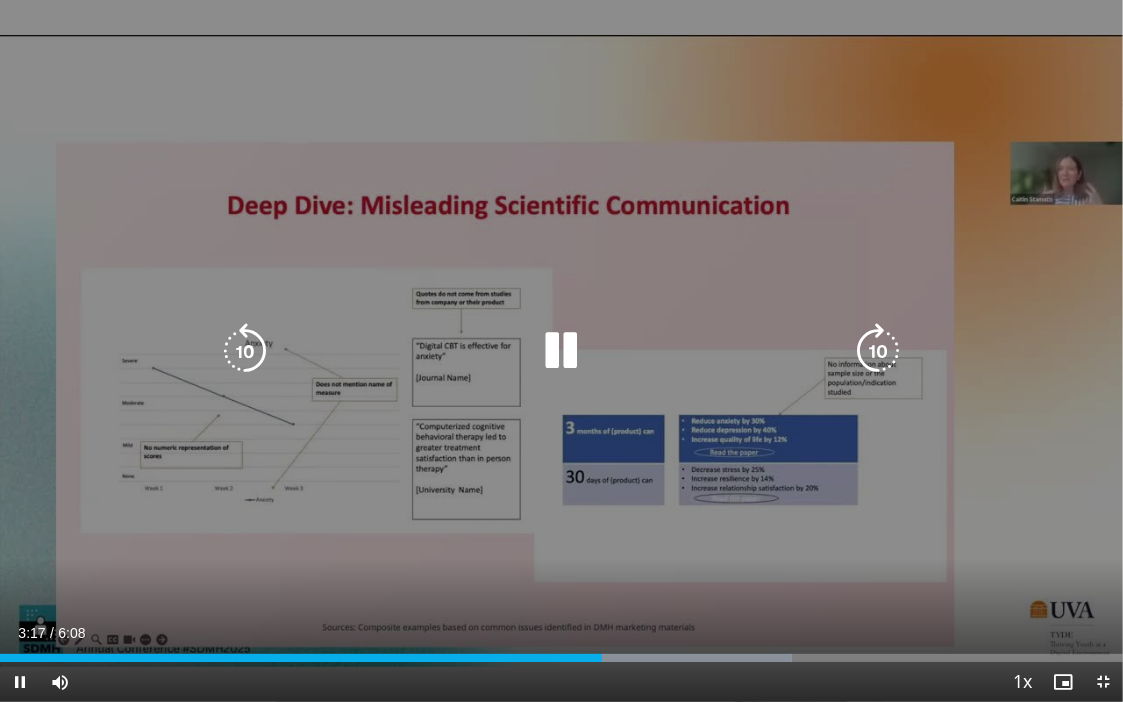 click on "10 seconds
Tap to unmute" at bounding box center [561, 351] 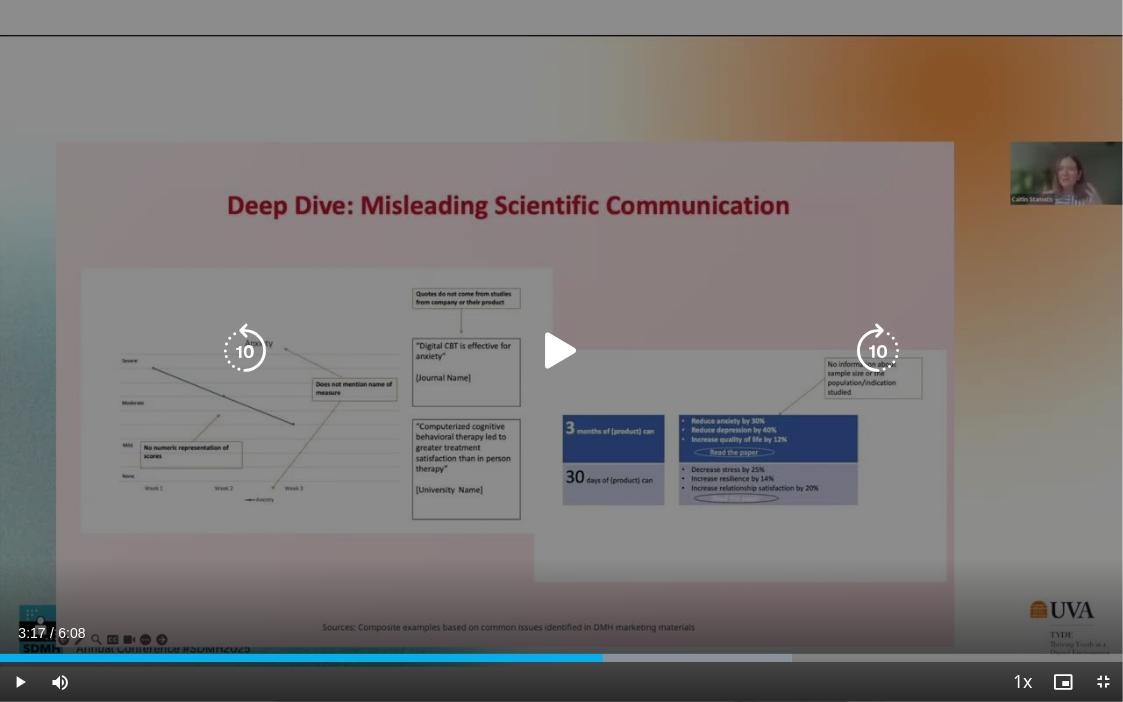 click on "10 seconds
Tap to unmute" at bounding box center [561, 351] 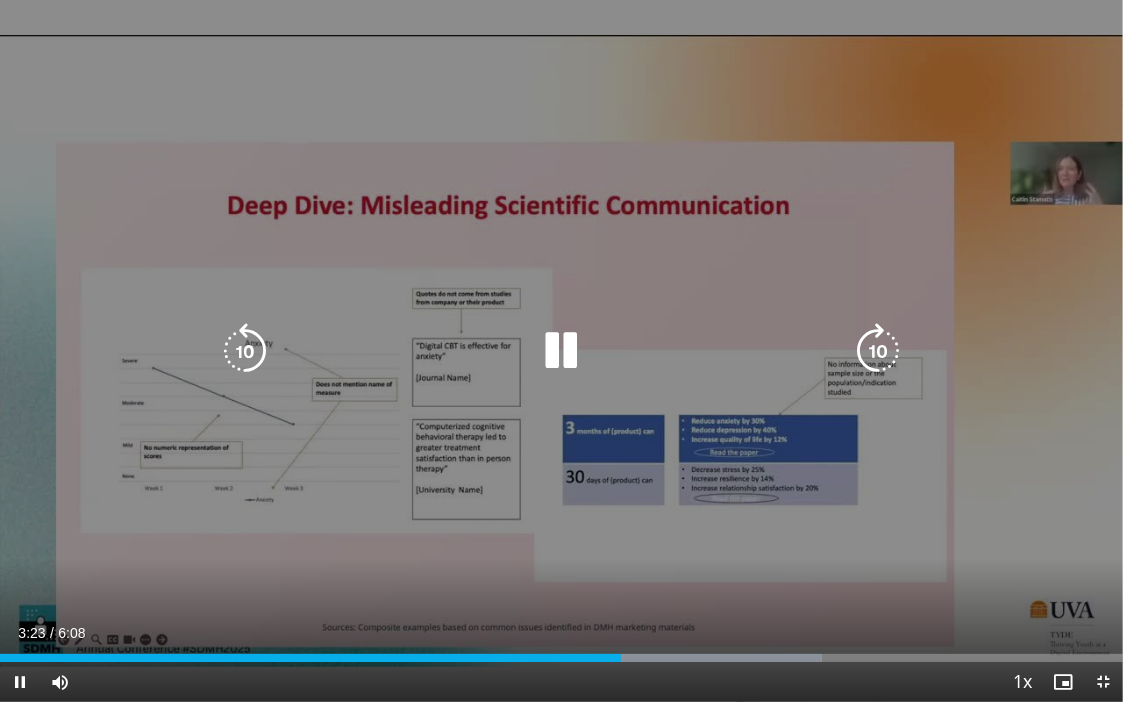 click at bounding box center [245, 351] 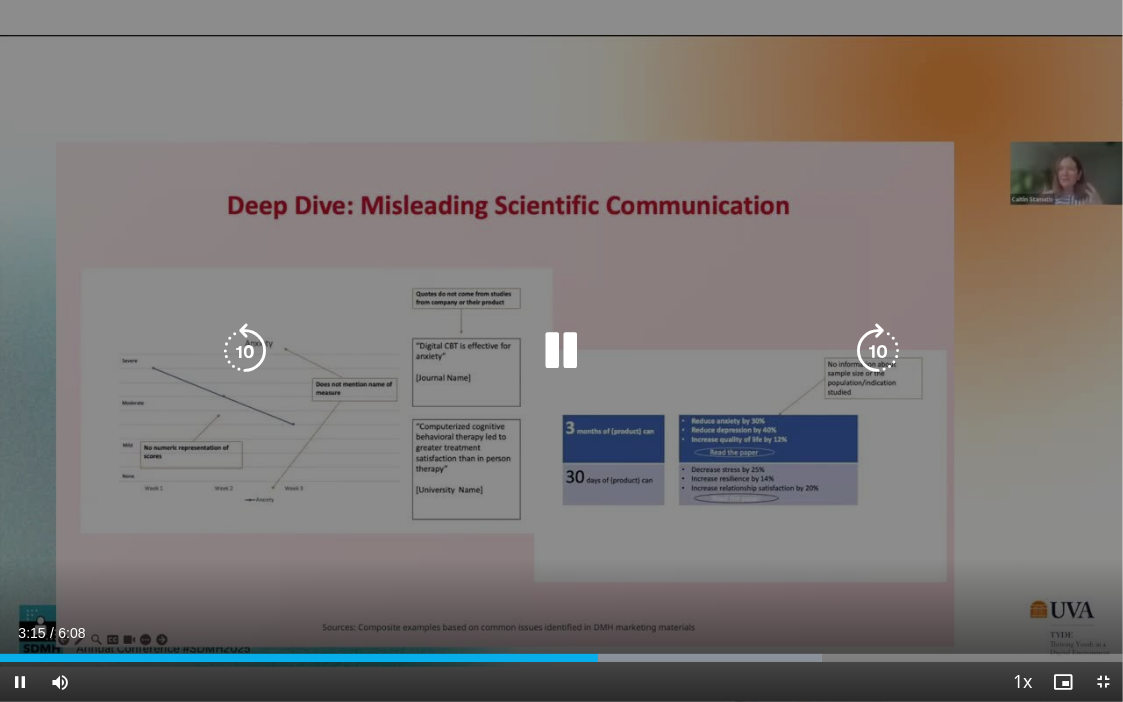 click on "10 seconds
Tap to unmute" at bounding box center [561, 351] 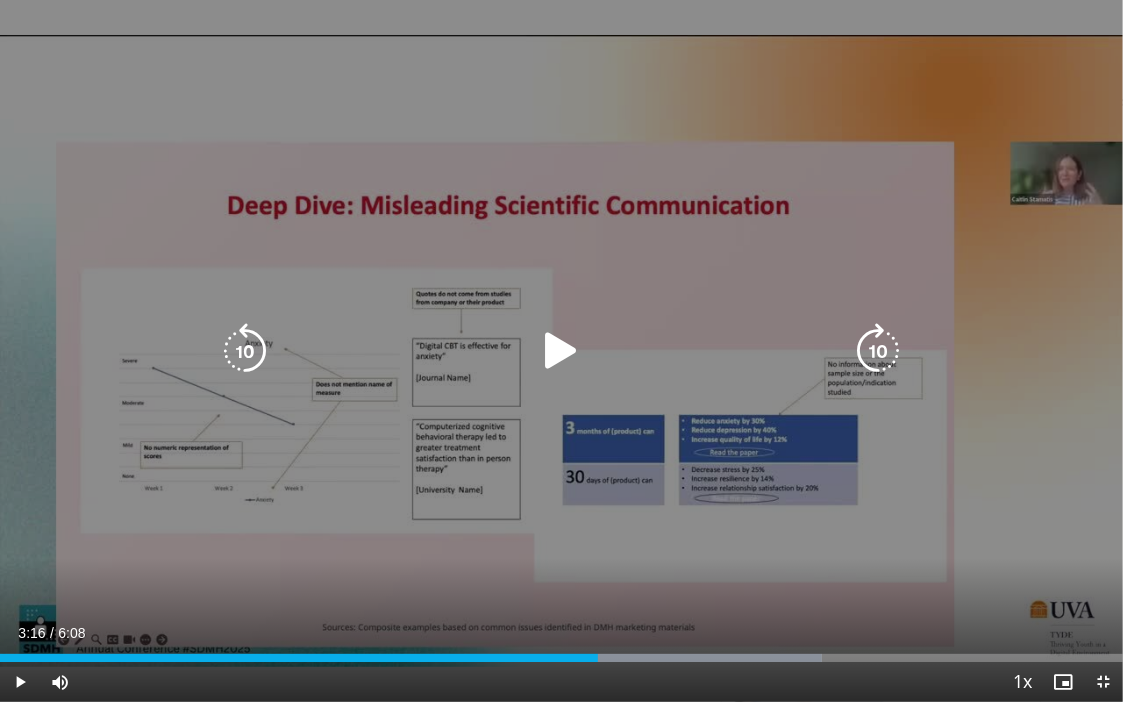 click at bounding box center [561, 351] 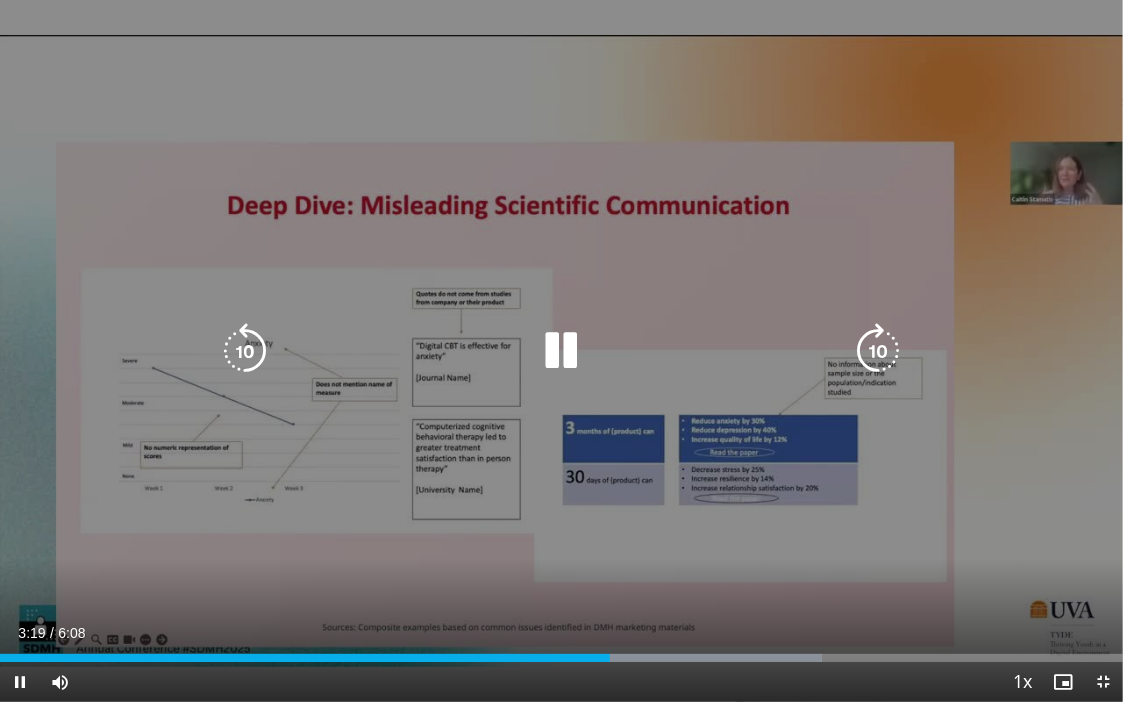 type 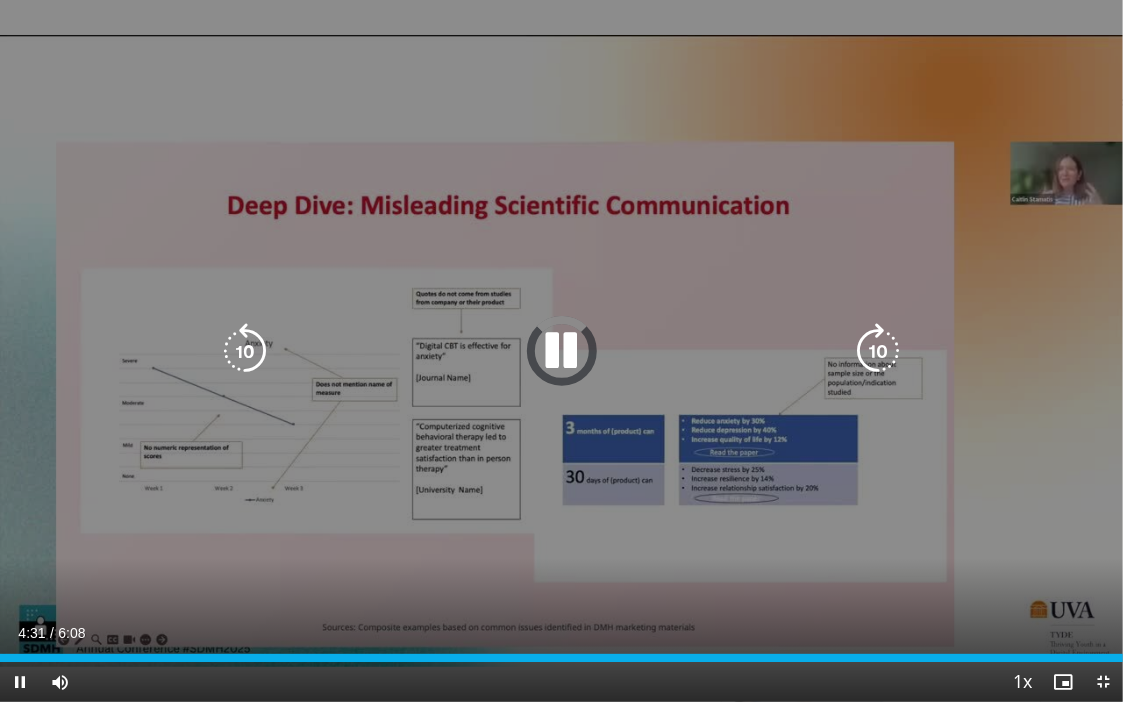click at bounding box center [245, 351] 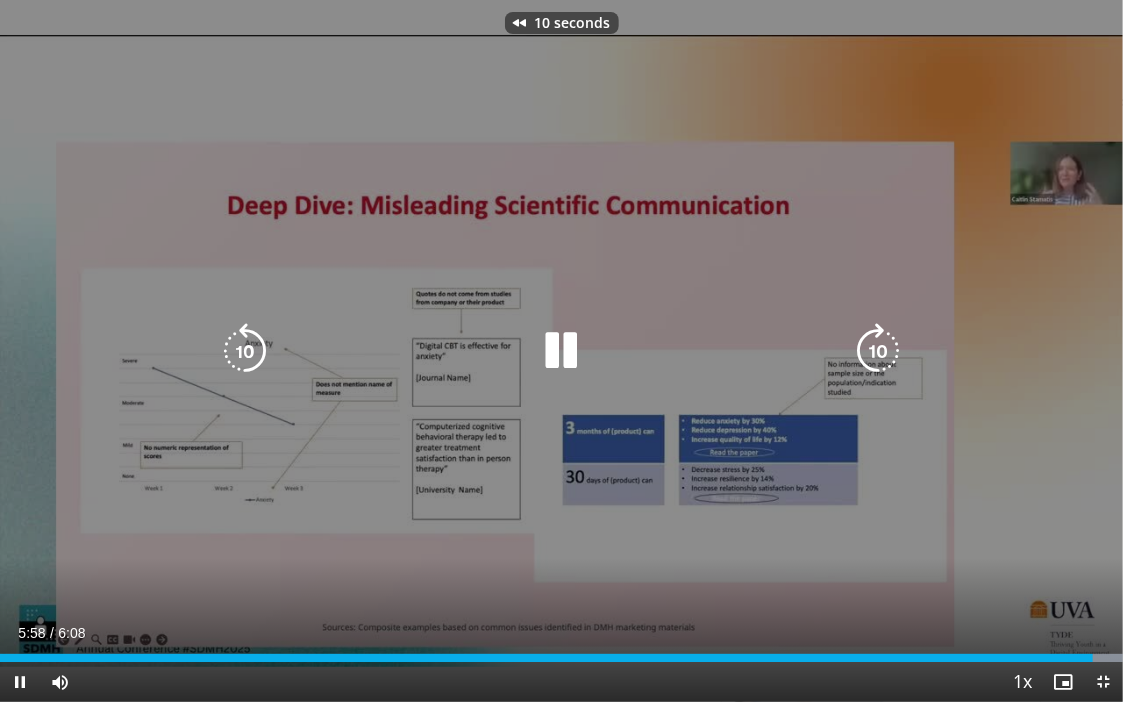 click at bounding box center [245, 351] 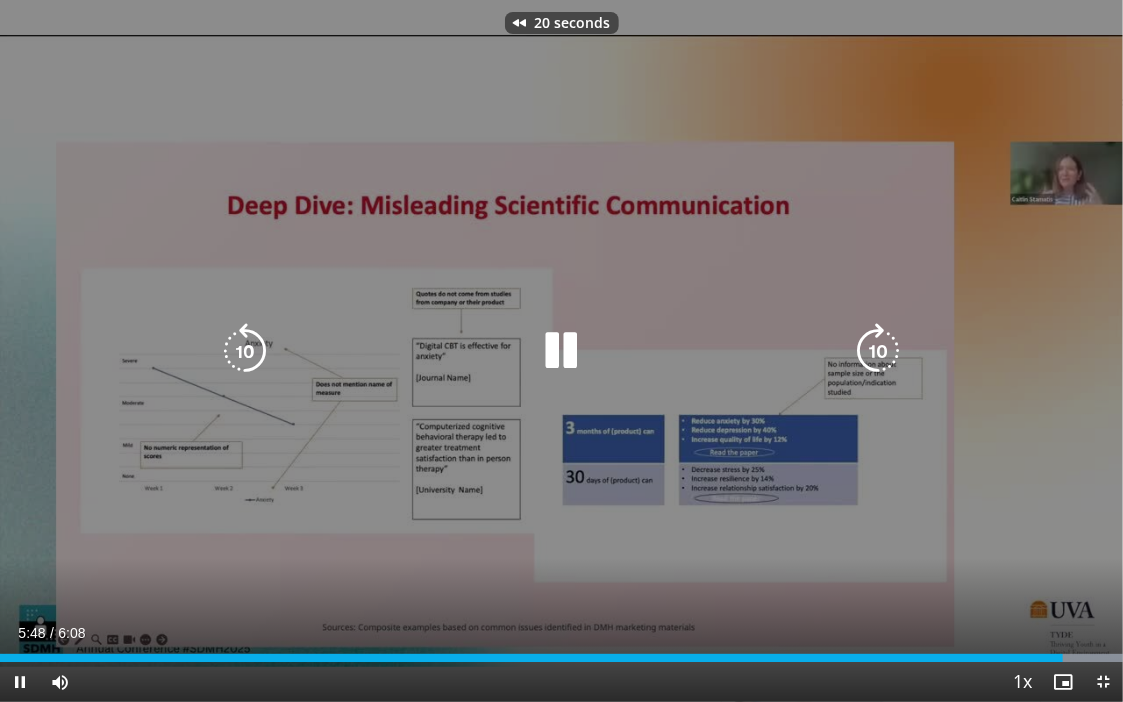 click at bounding box center [245, 351] 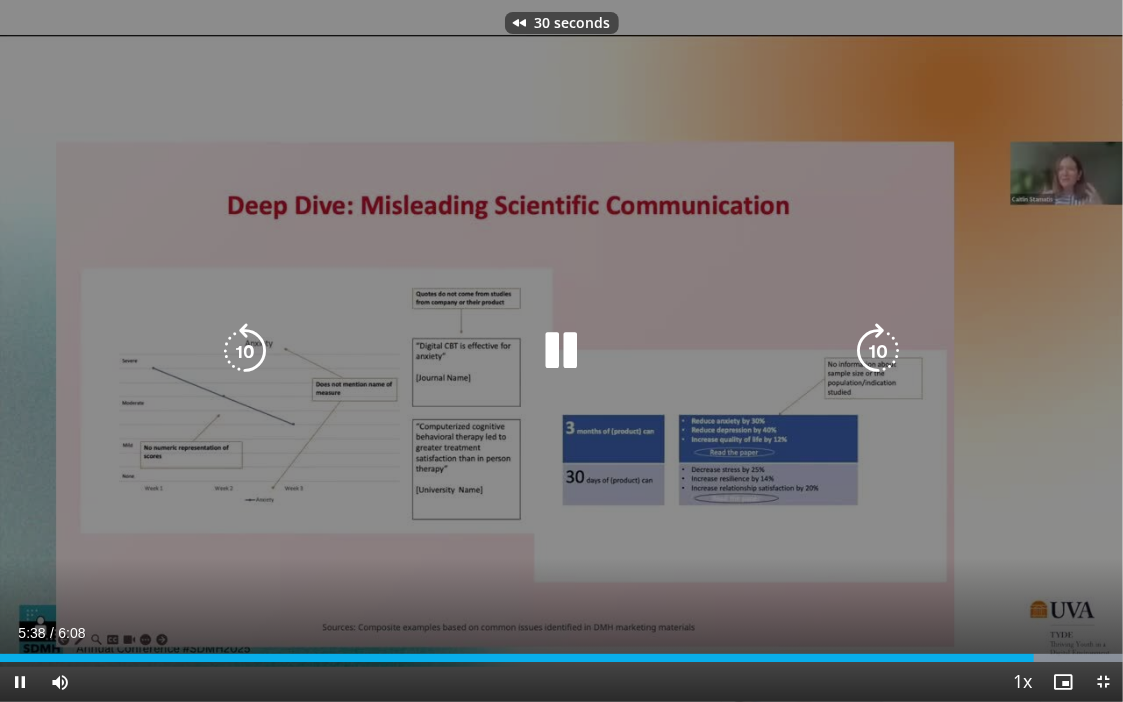 click at bounding box center (245, 351) 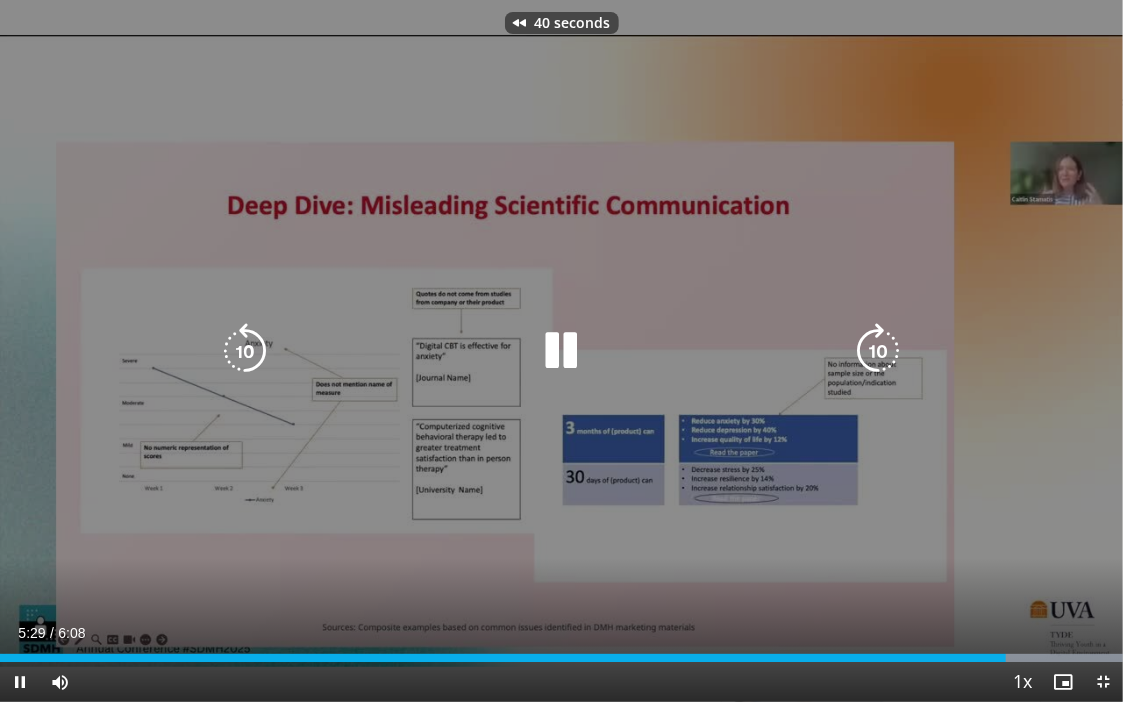 click at bounding box center (245, 351) 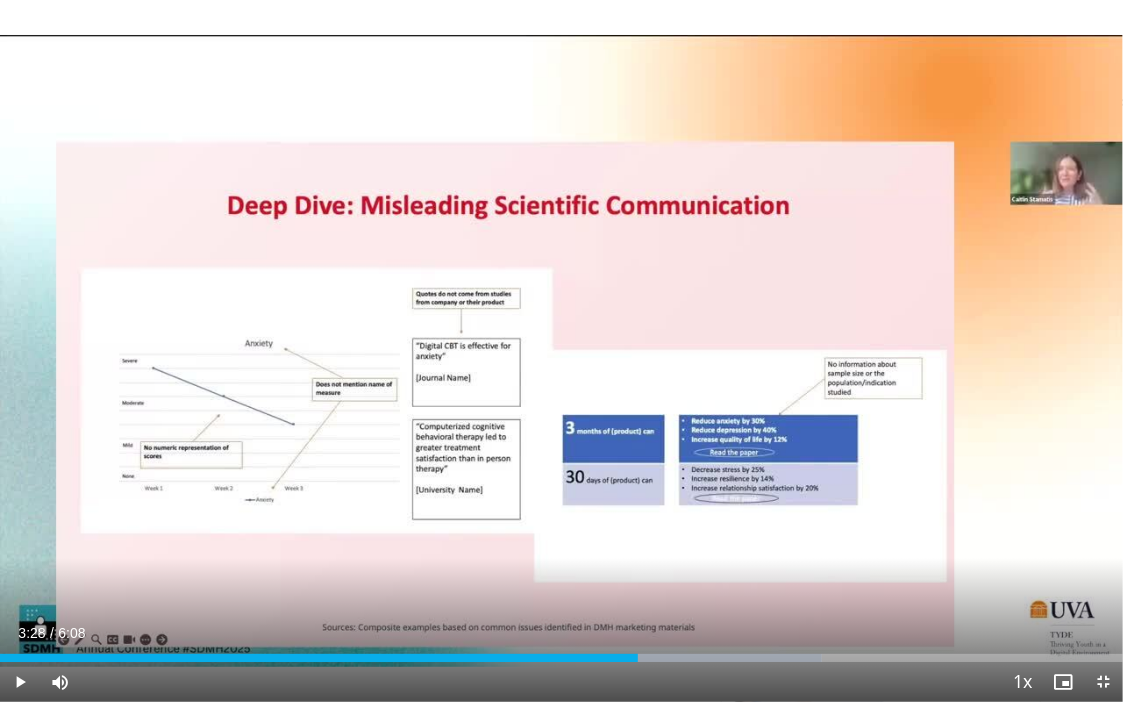 drag, startPoint x: 966, startPoint y: 656, endPoint x: 637, endPoint y: 651, distance: 329.038 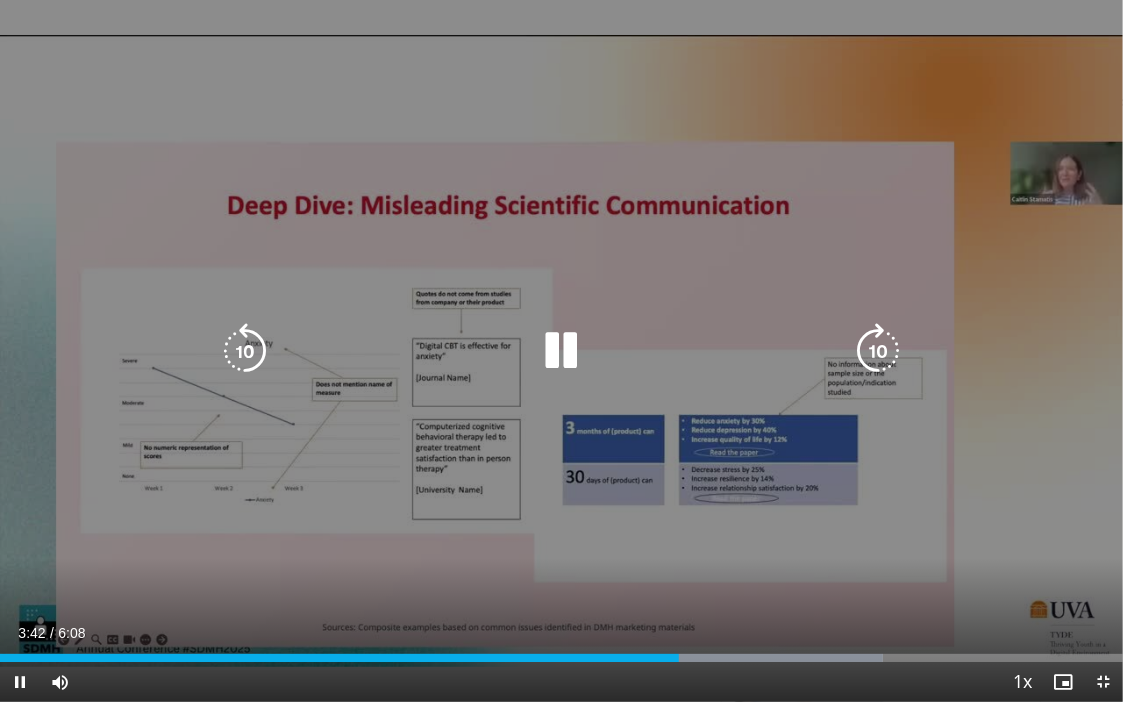 click on "50 seconds
Tap to unmute" at bounding box center (561, 351) 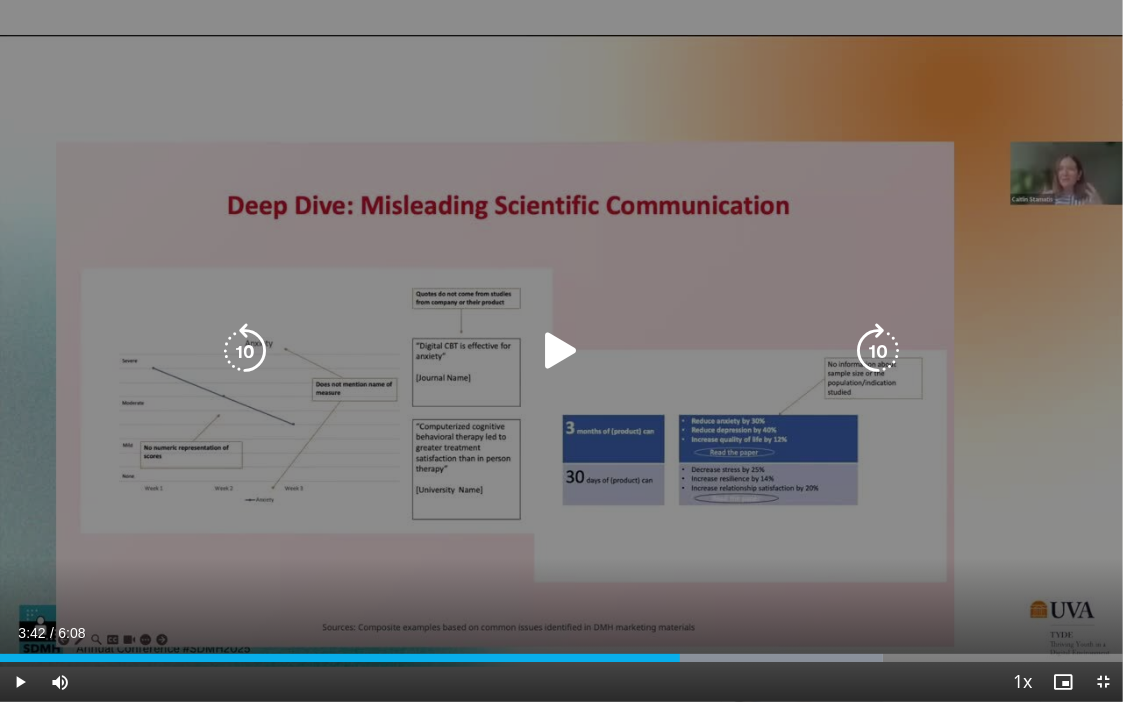 click on "50 seconds
Tap to unmute" at bounding box center [561, 351] 